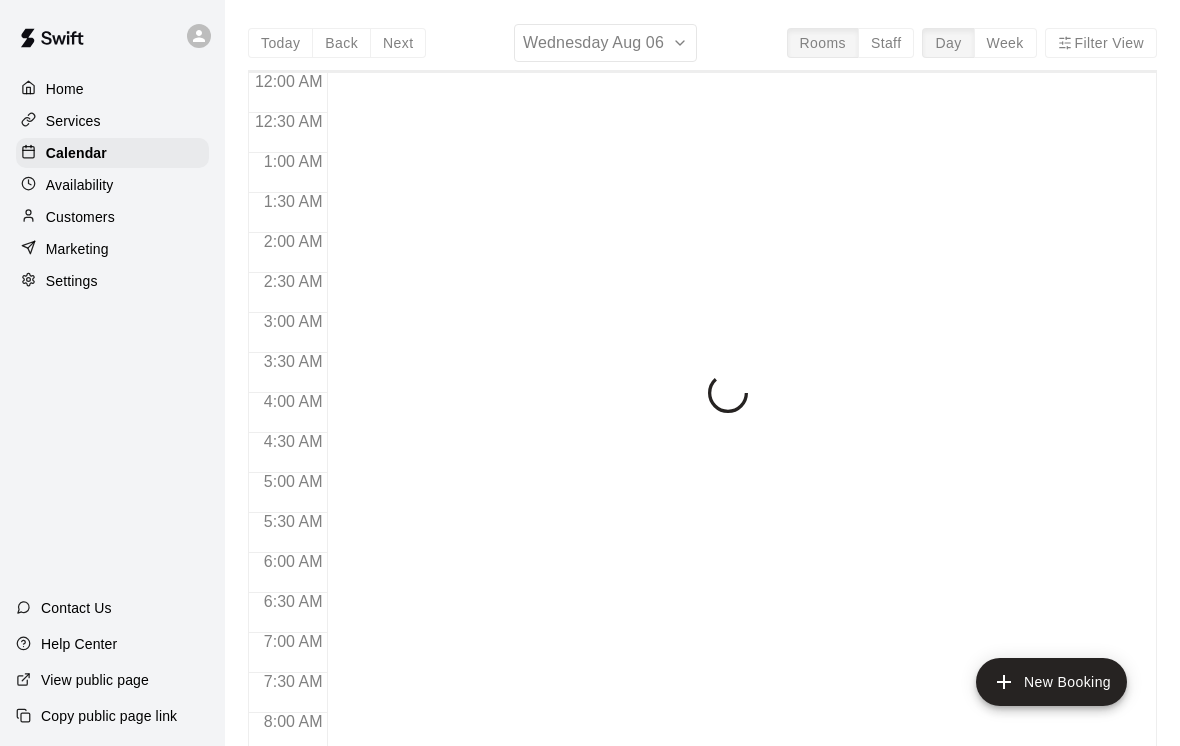 scroll, scrollTop: 0, scrollLeft: 0, axis: both 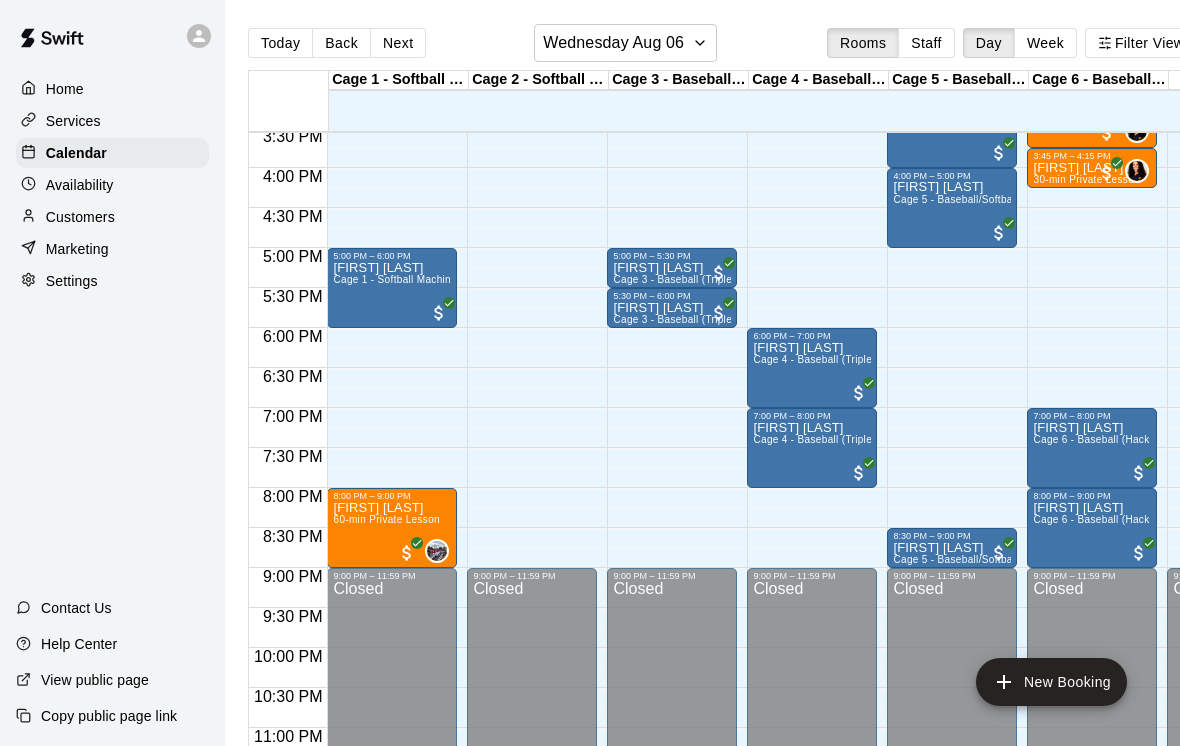 click on "Logan Sorrentino  Cage 4 - Baseball (Triple play)" at bounding box center [812, 714] 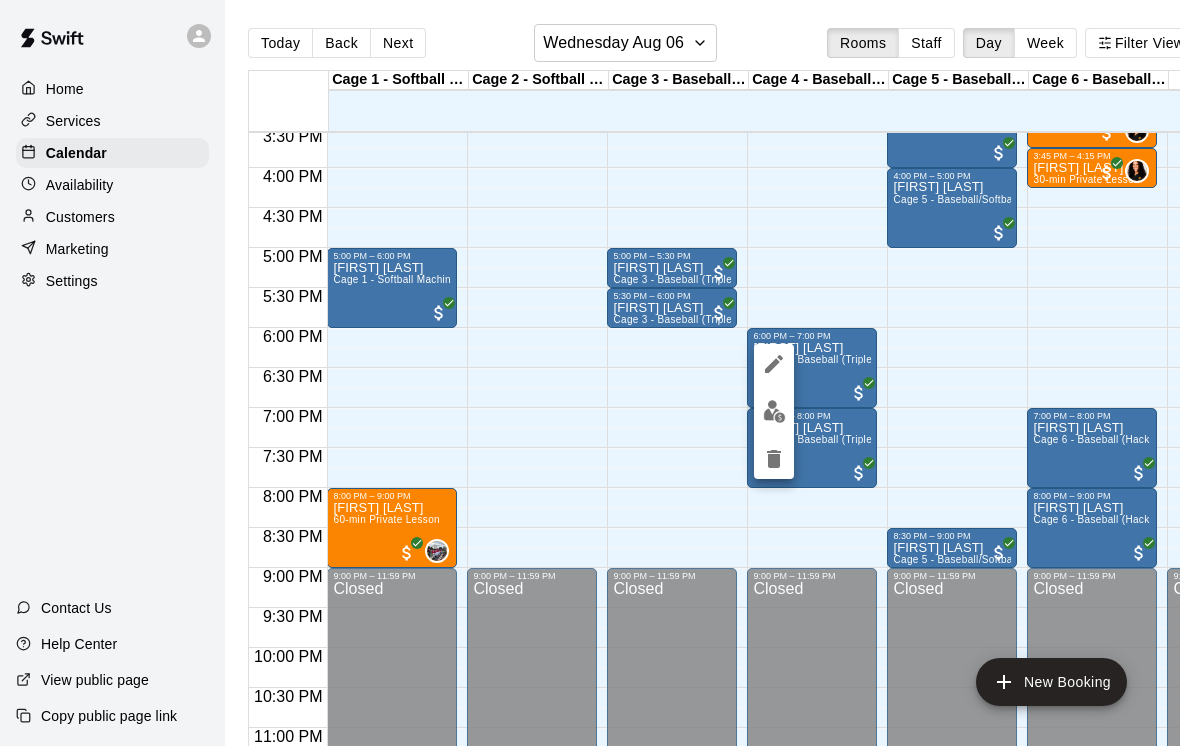 click at bounding box center (774, 411) 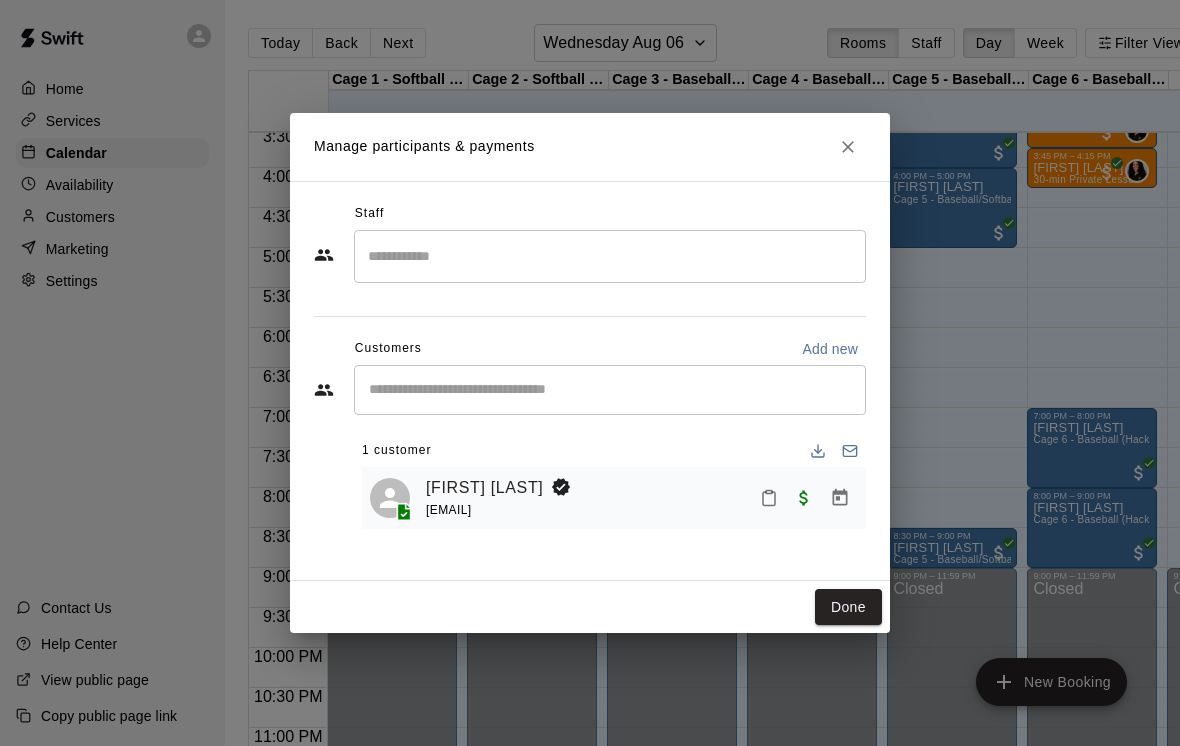 click on "[FIRST] [LAST]" at bounding box center [484, 488] 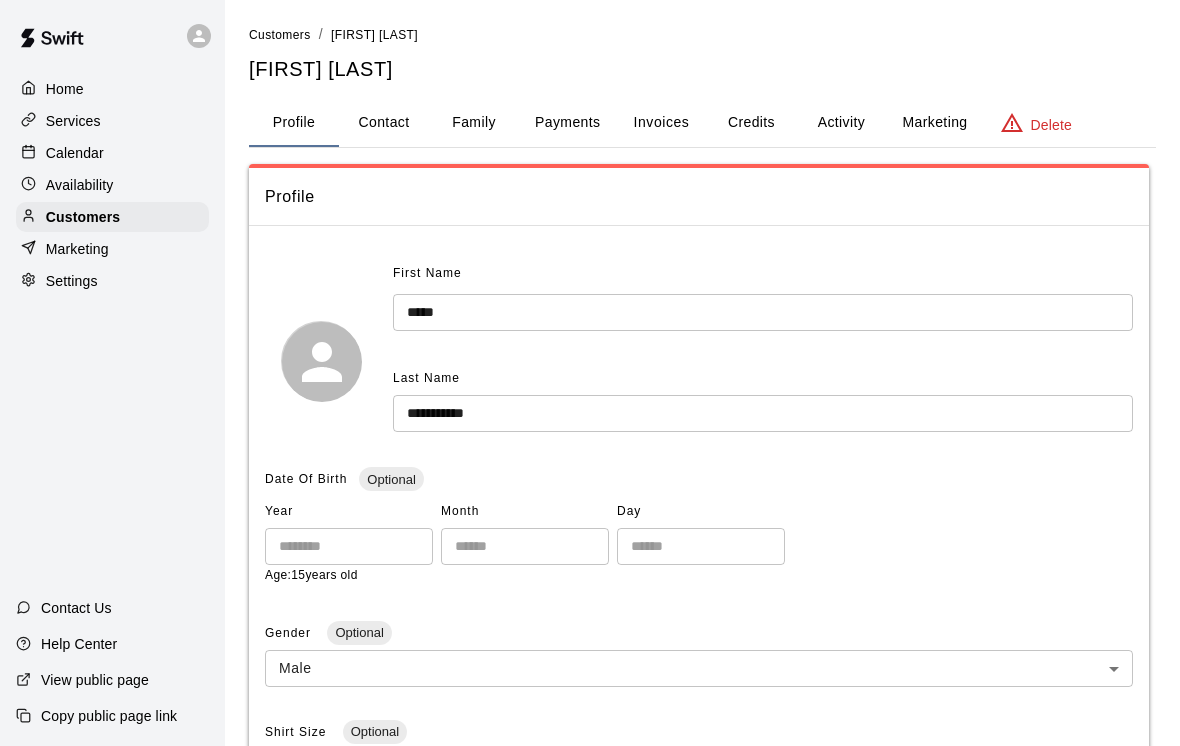 click on "Payments" at bounding box center (567, 123) 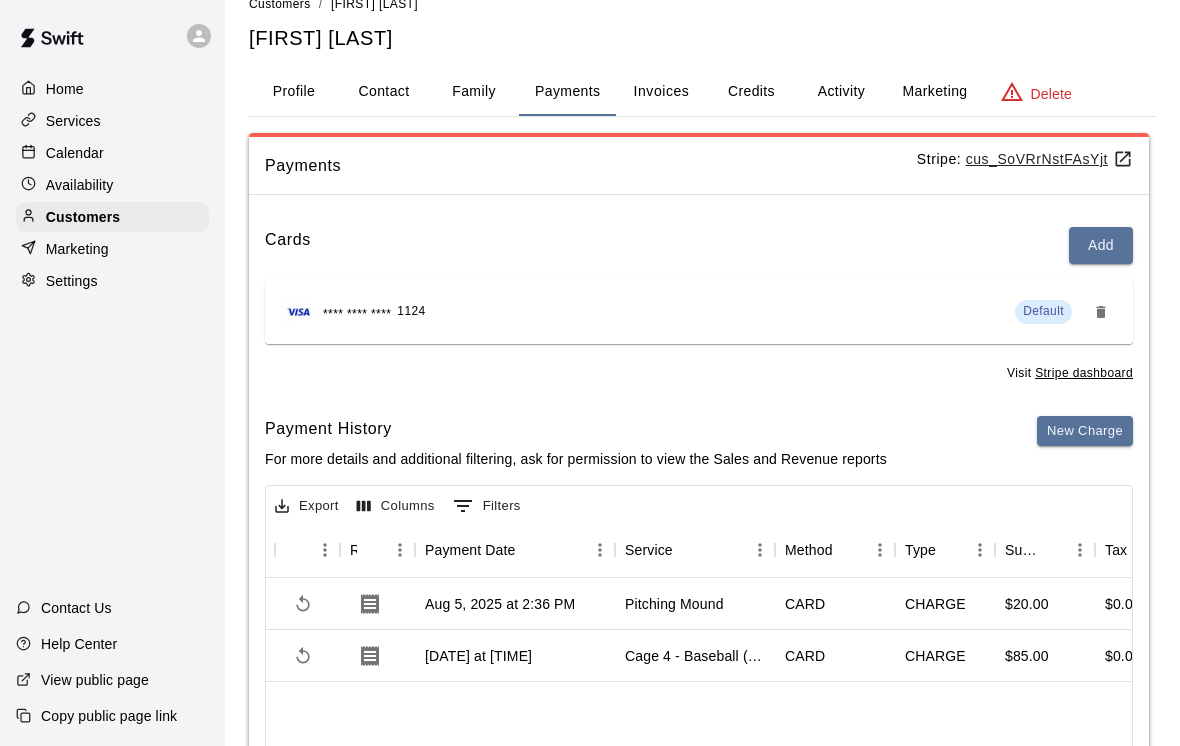 click 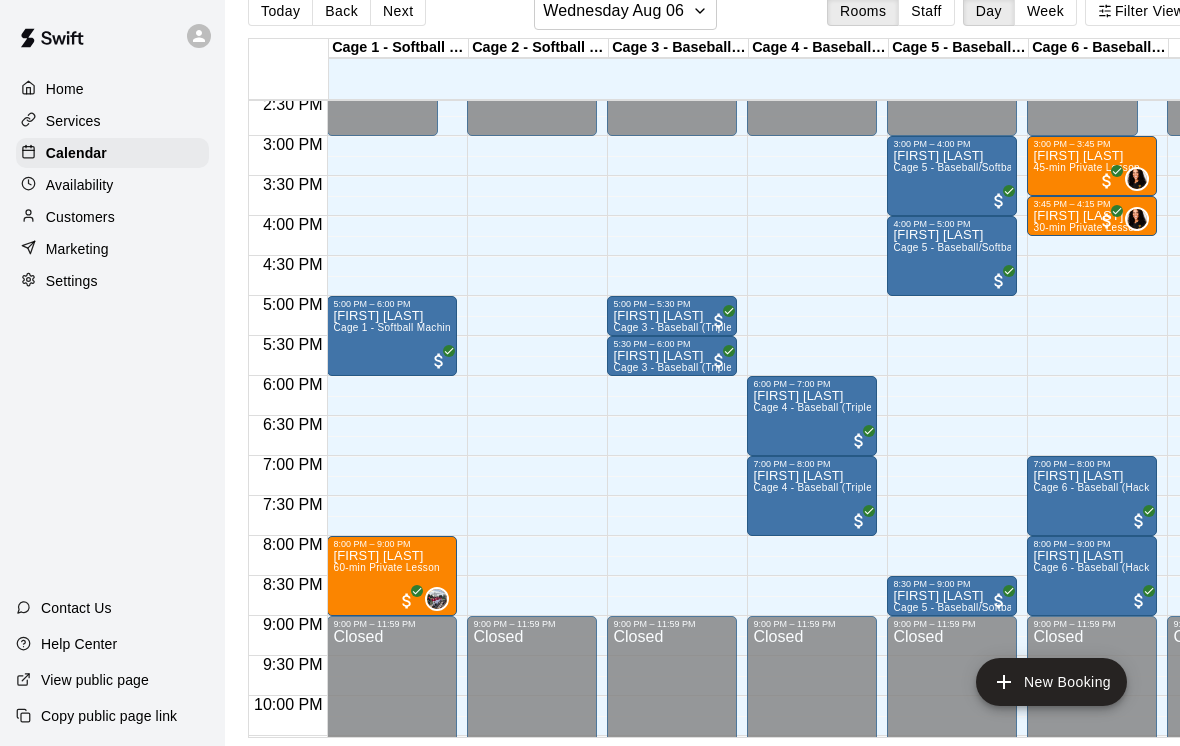 scroll, scrollTop: 62, scrollLeft: 0, axis: vertical 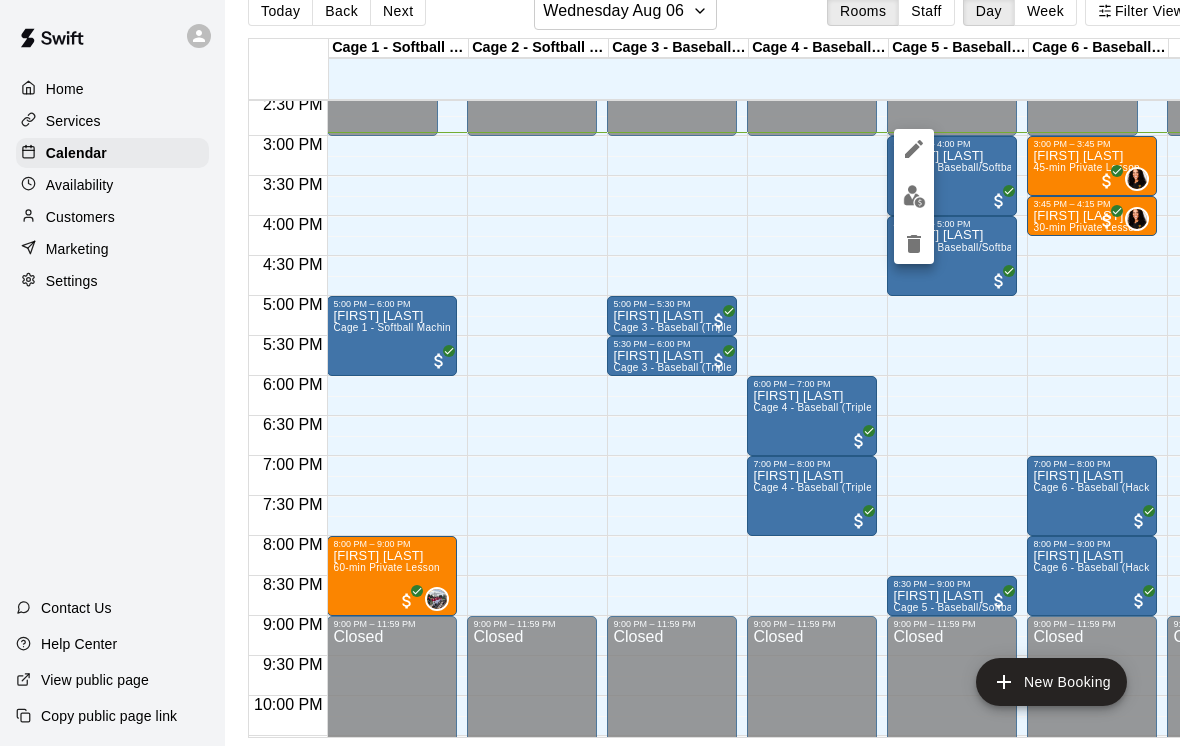 click at bounding box center [914, 196] 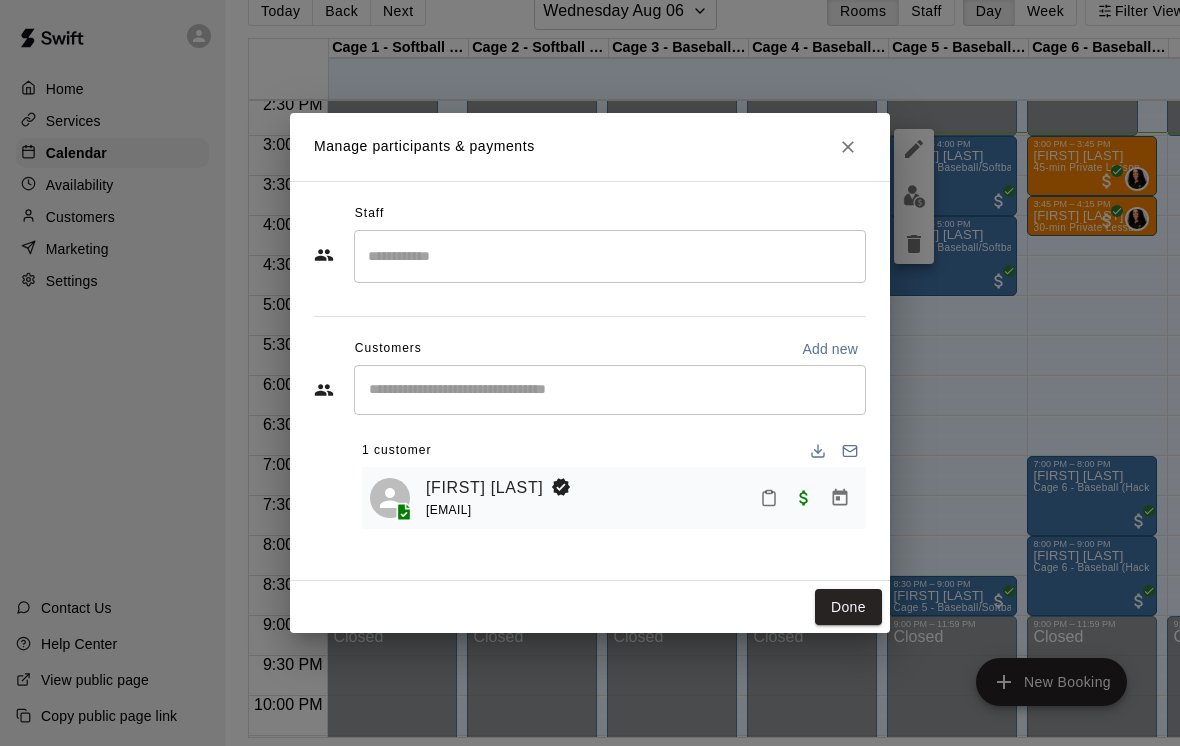 click on "[FIRST]  [LAST]" at bounding box center [484, 488] 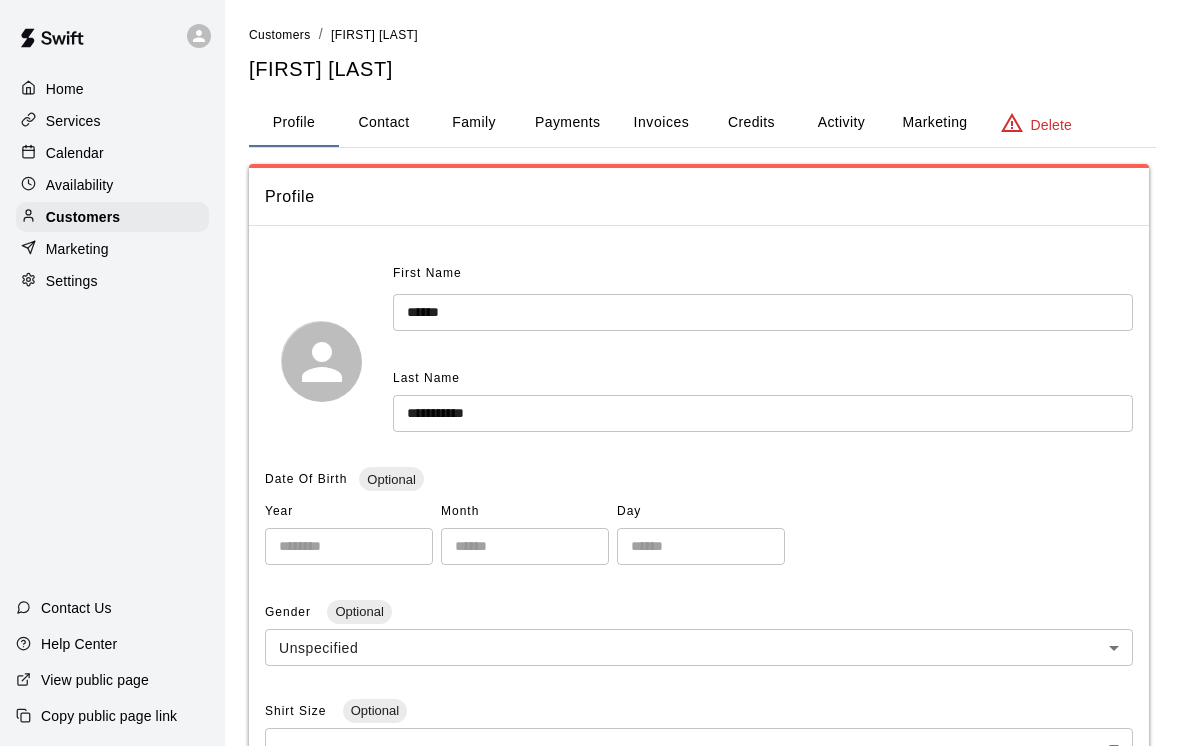 click on "Family" at bounding box center [474, 123] 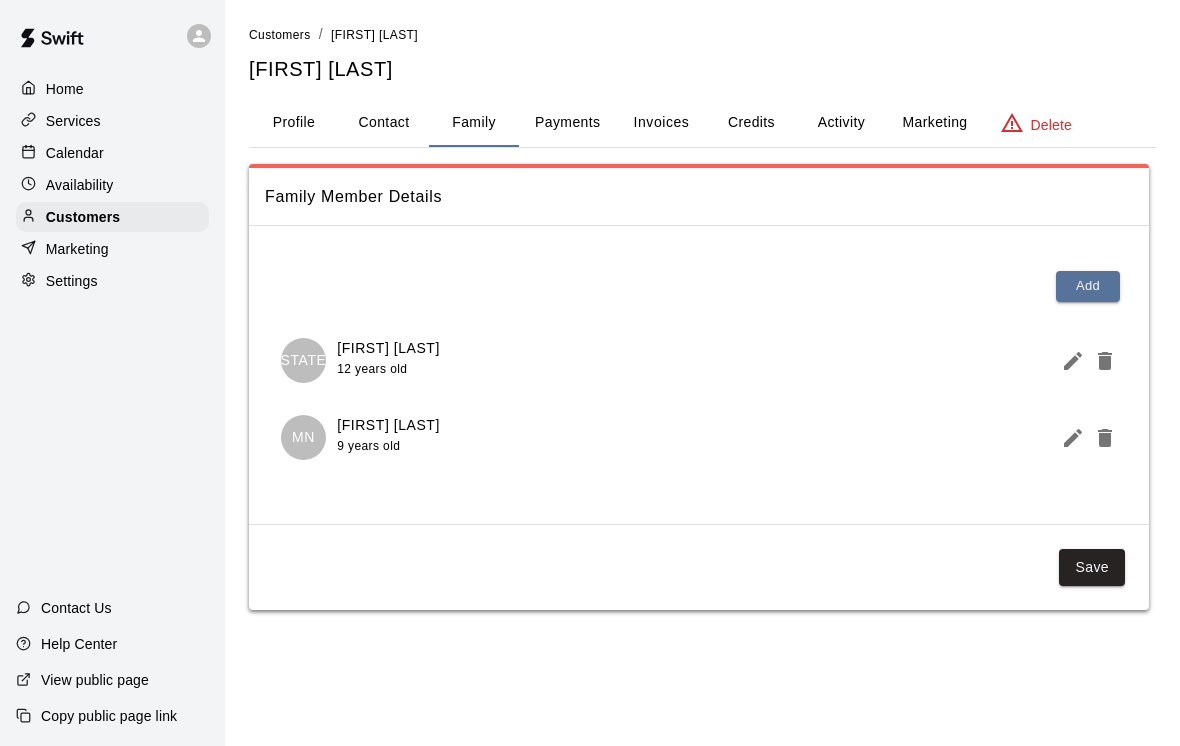 click on "Payments" at bounding box center (567, 123) 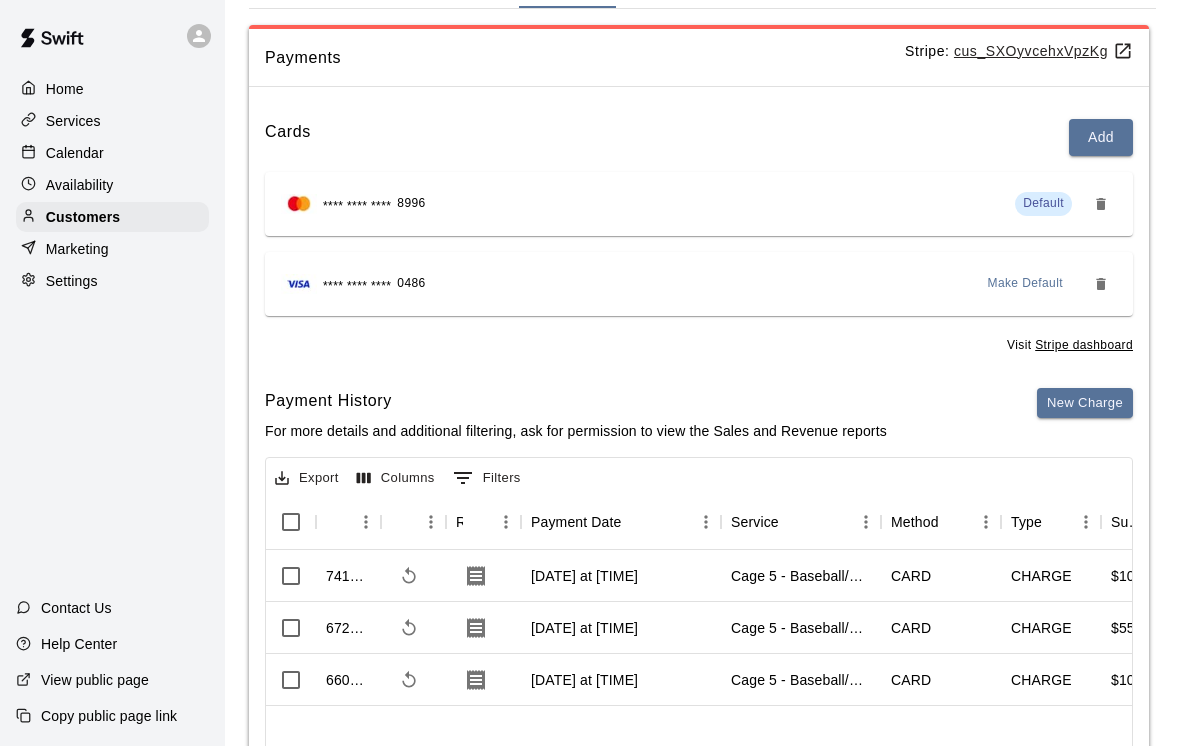 scroll, scrollTop: 144, scrollLeft: 0, axis: vertical 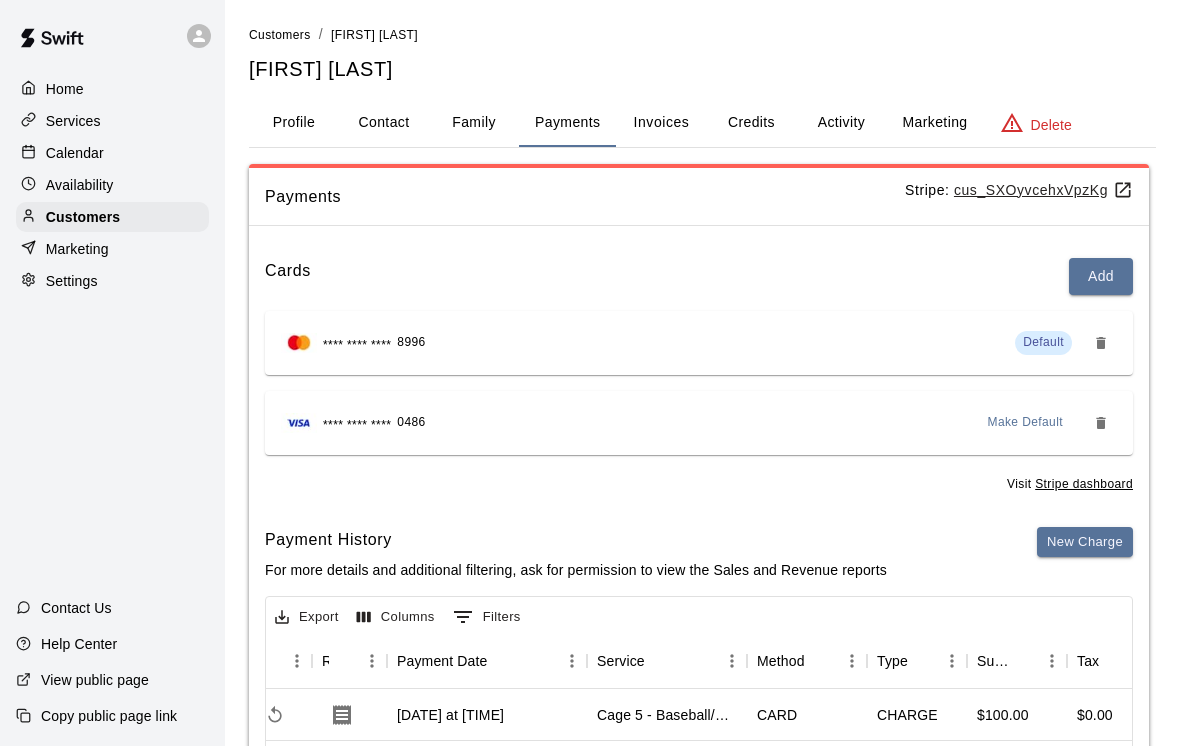 click on "Calendar" at bounding box center [75, 153] 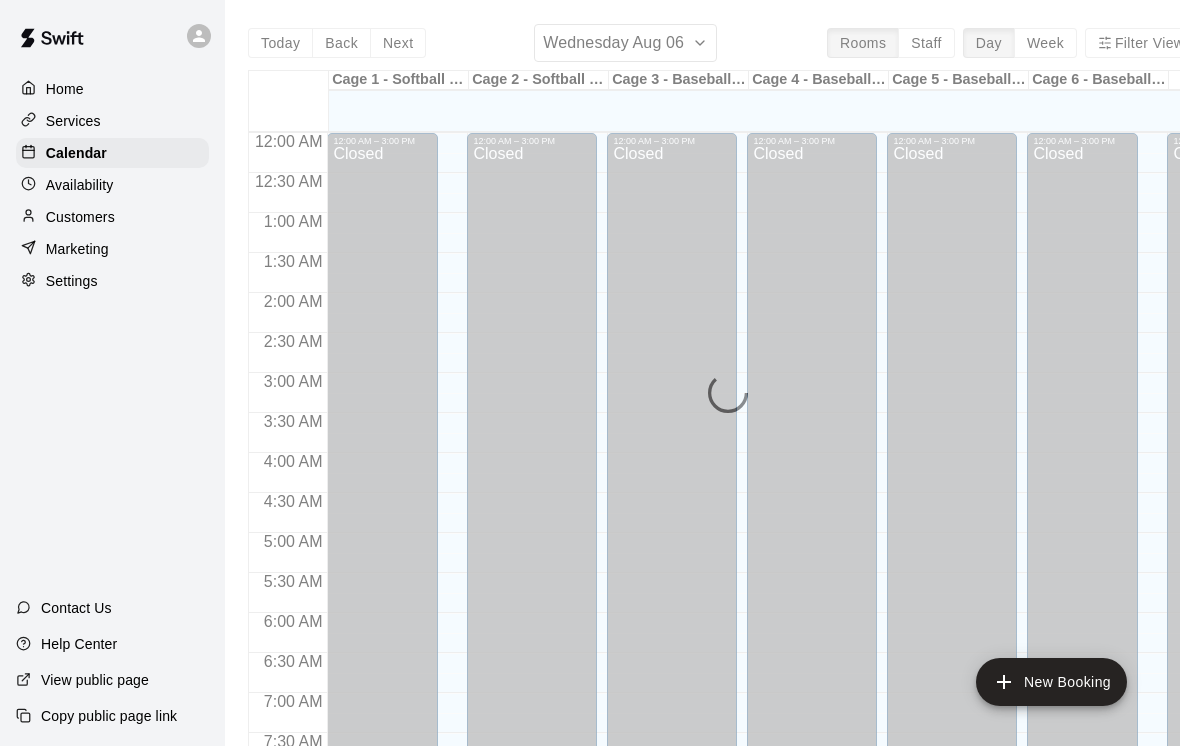 scroll, scrollTop: 1194, scrollLeft: 0, axis: vertical 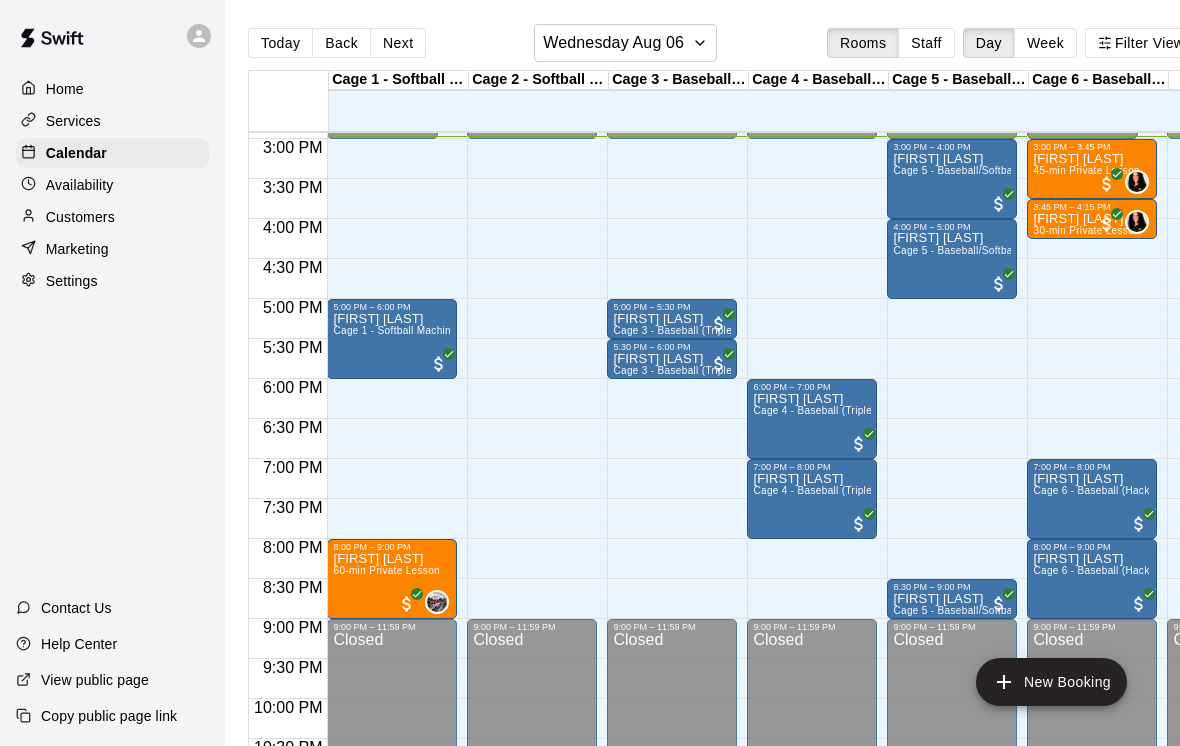 click on "[FIRST] [LAST]" at bounding box center (952, 238) 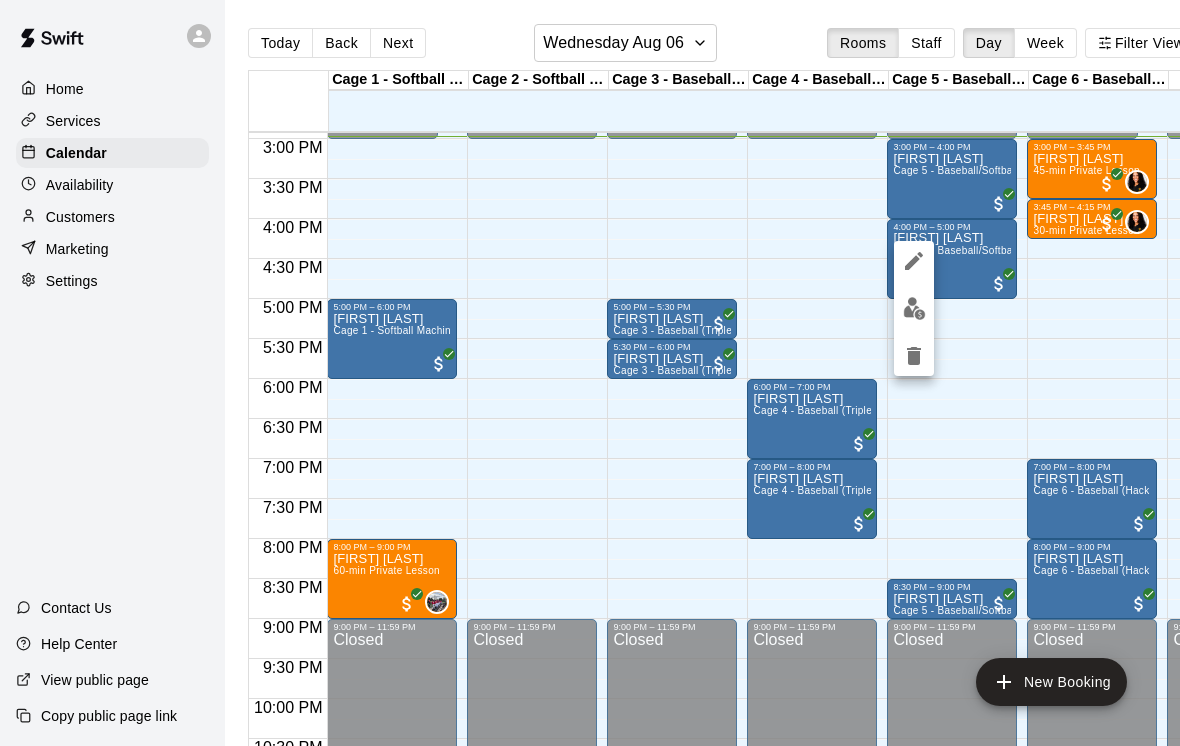 click at bounding box center (914, 308) 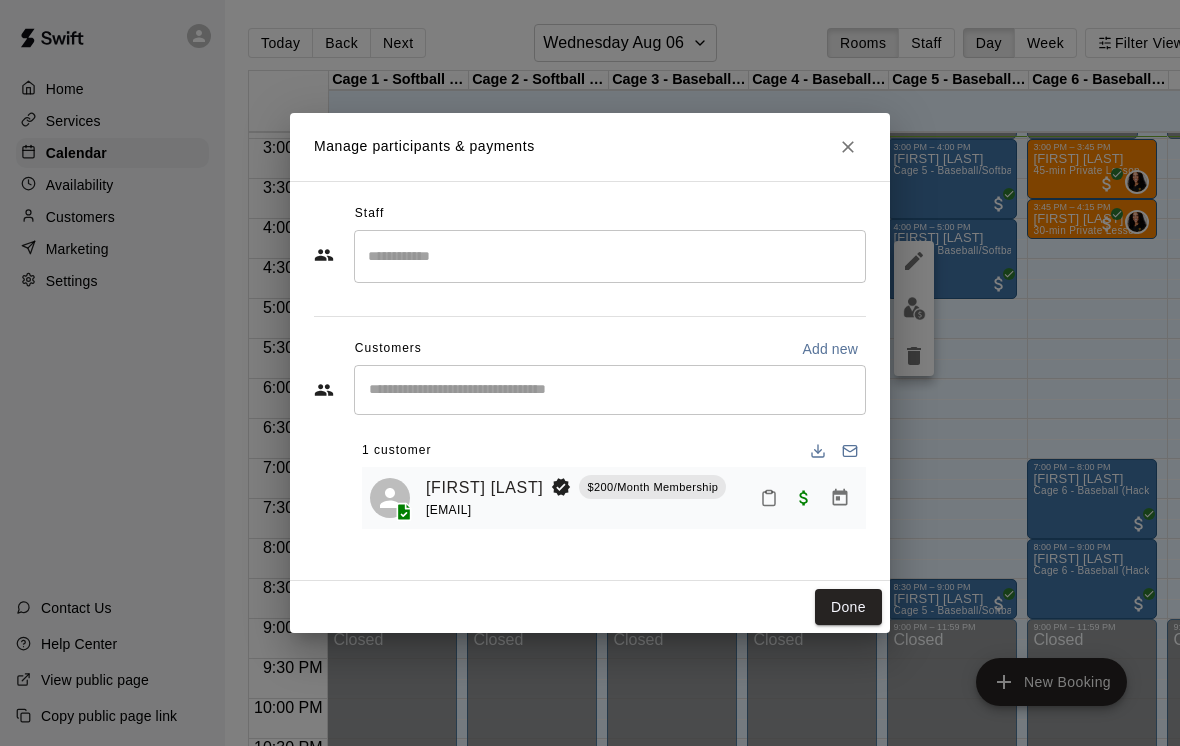 click on "Manage participants & payments" at bounding box center (590, 147) 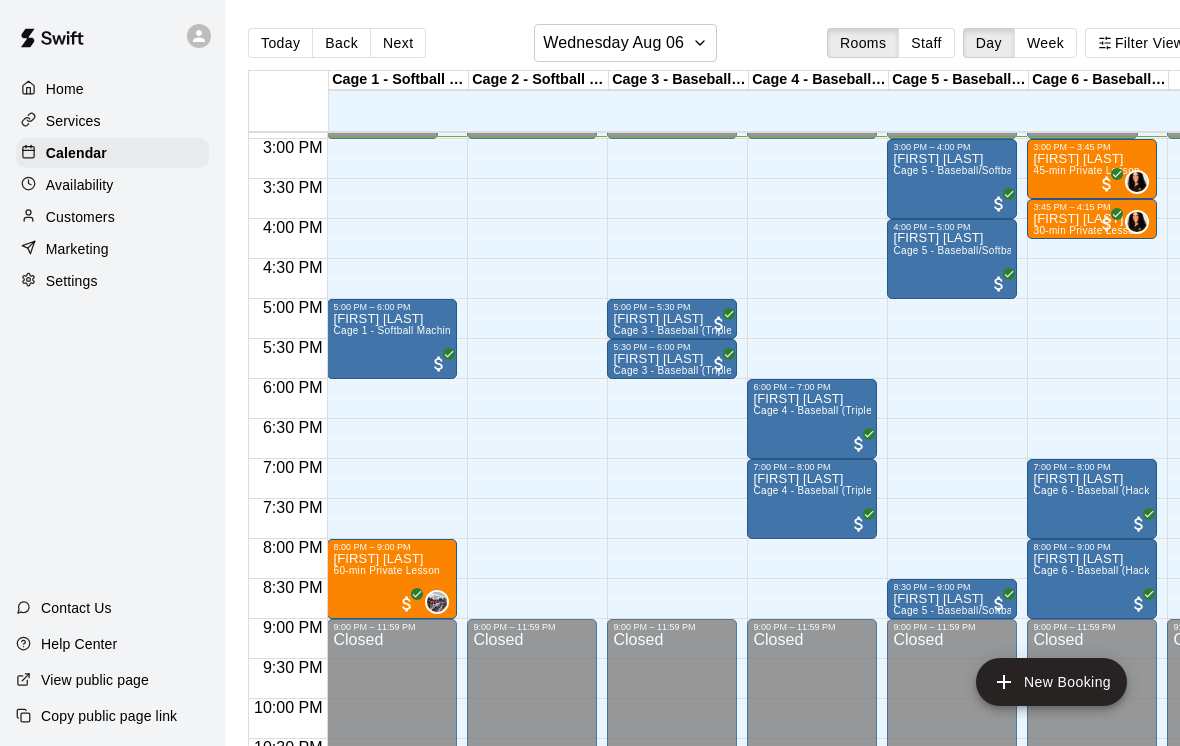 click on "[FIRST] [LAST] Cage 1 - Softball Machine" at bounding box center [392, 685] 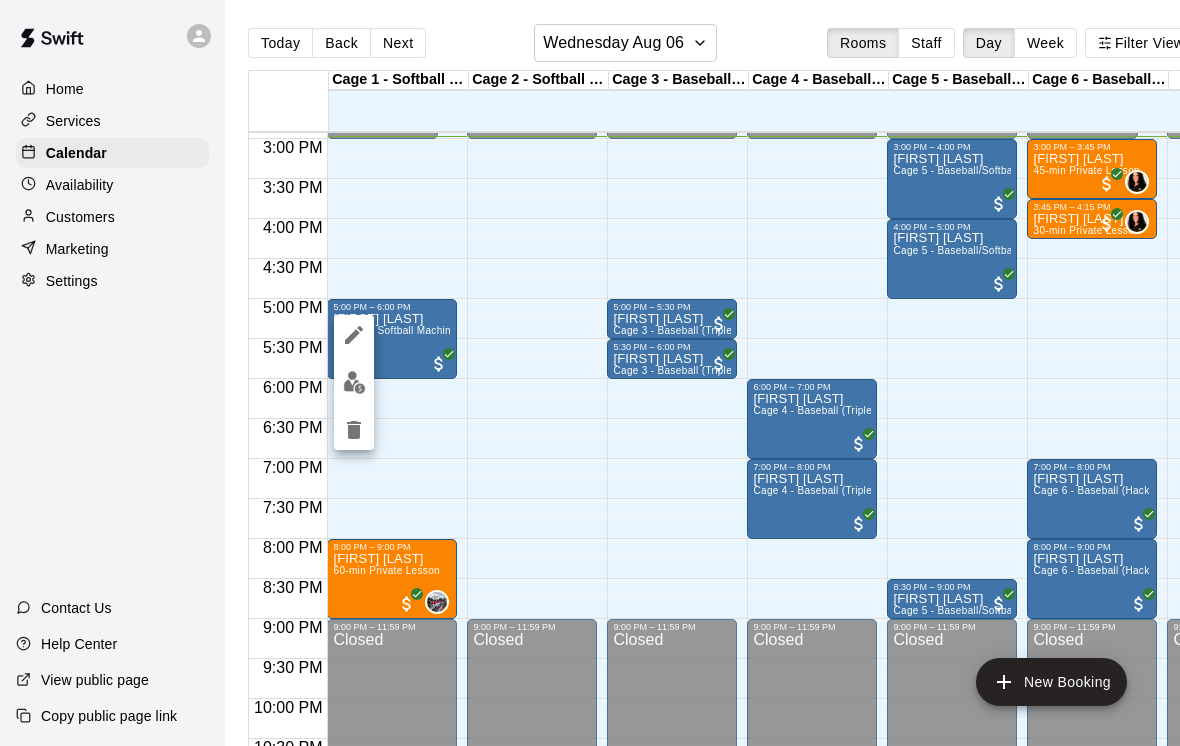 click at bounding box center [354, 382] 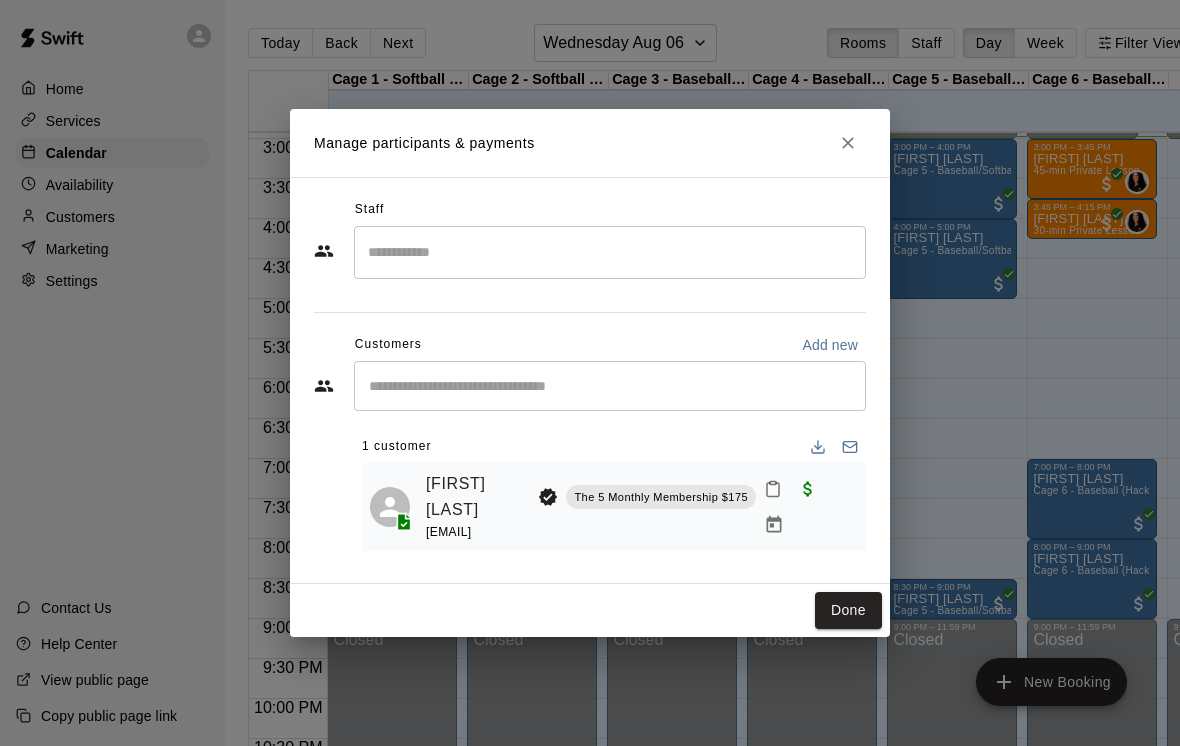 click at bounding box center [848, 143] 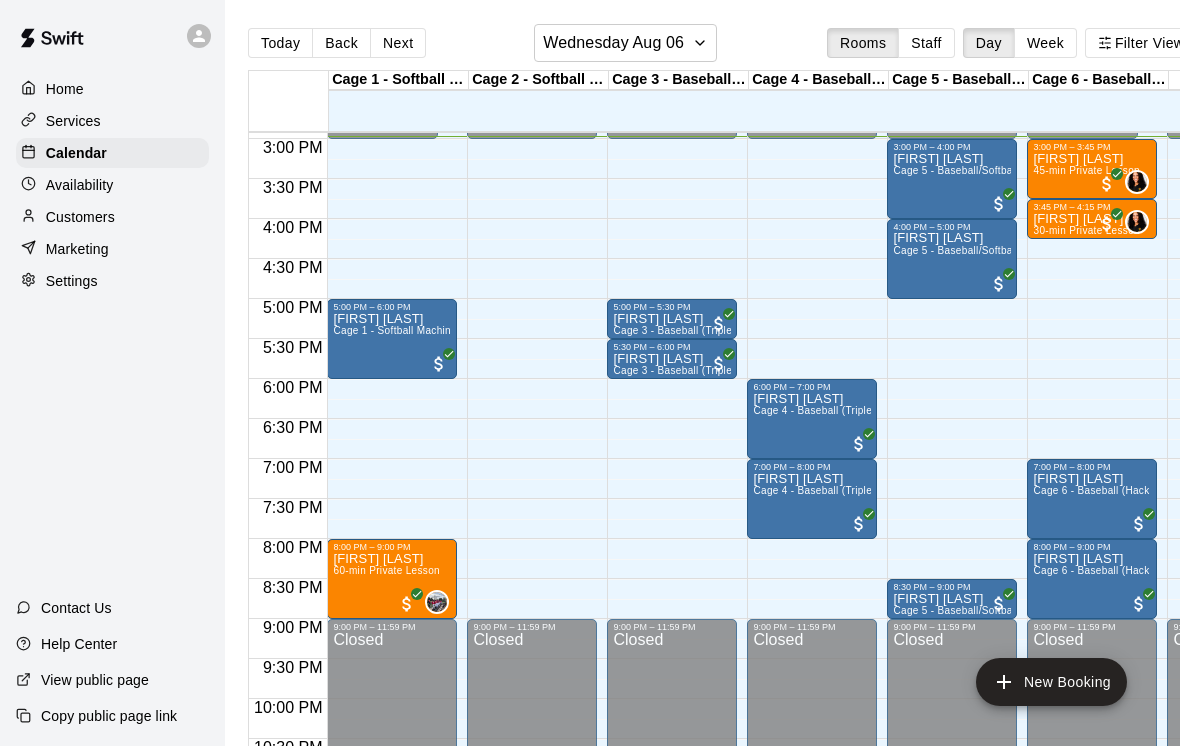 scroll, scrollTop: 1234, scrollLeft: 0, axis: vertical 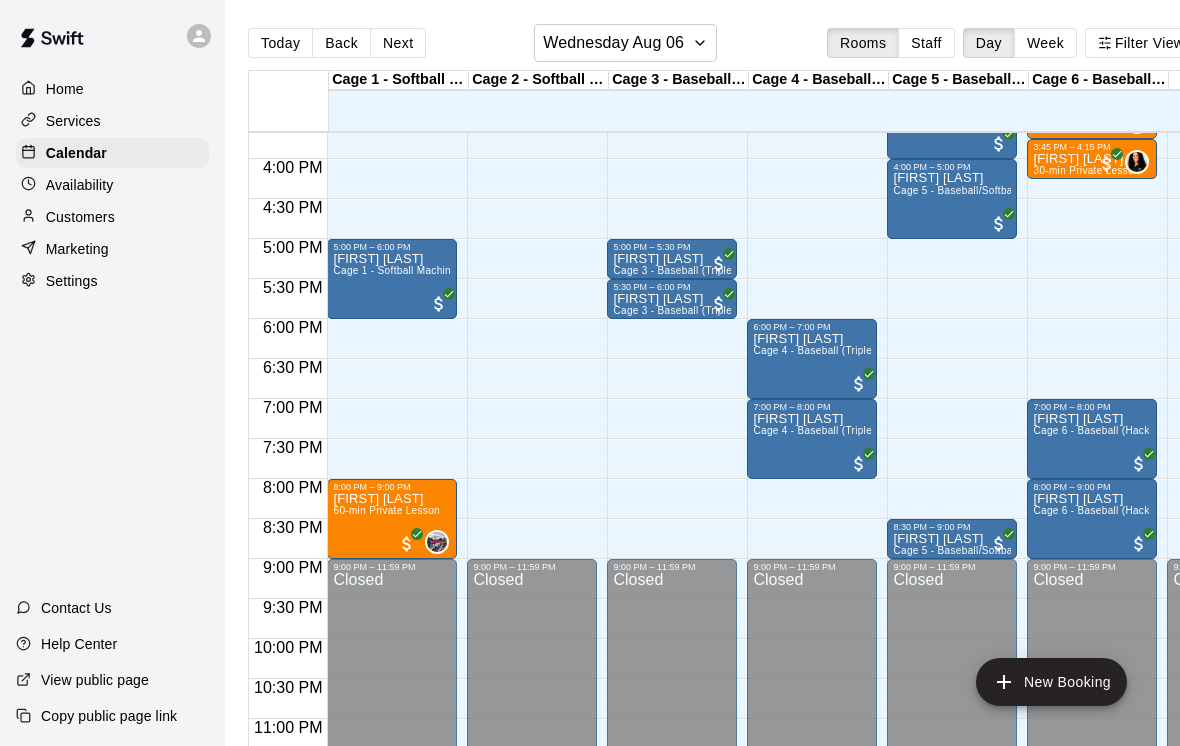 click on "7:00 PM – 8:00 PM" at bounding box center (812, 407) 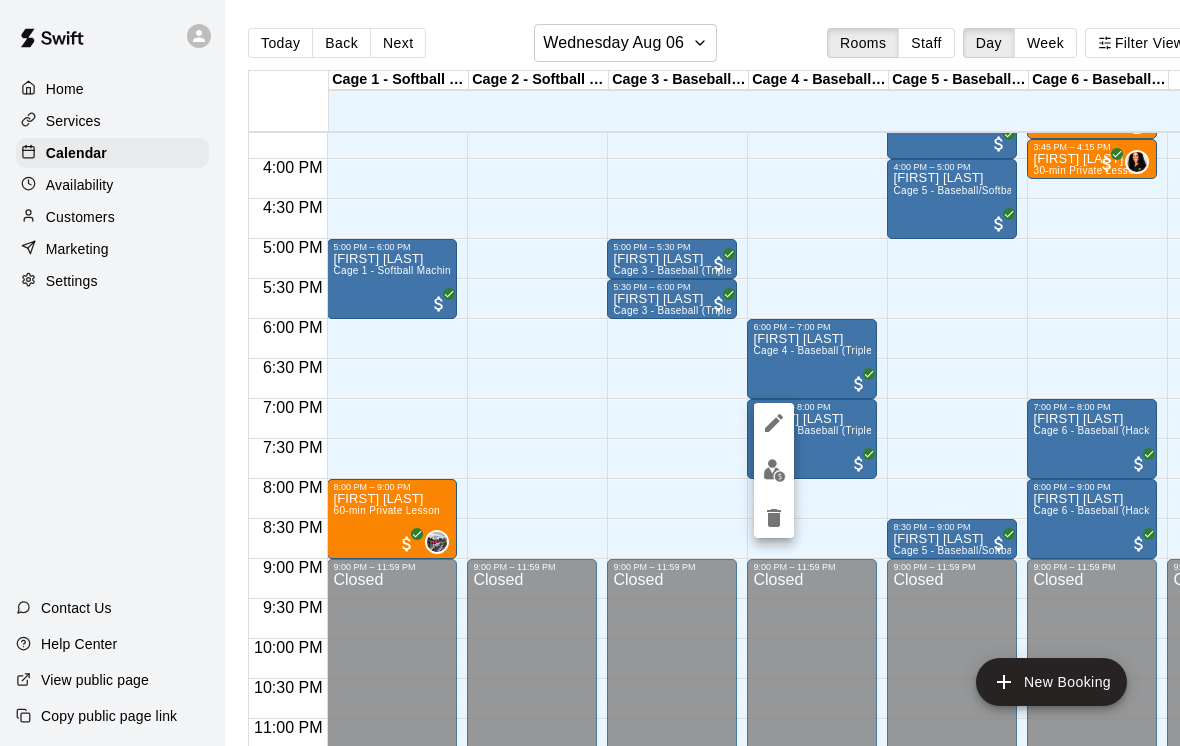 click at bounding box center [590, 373] 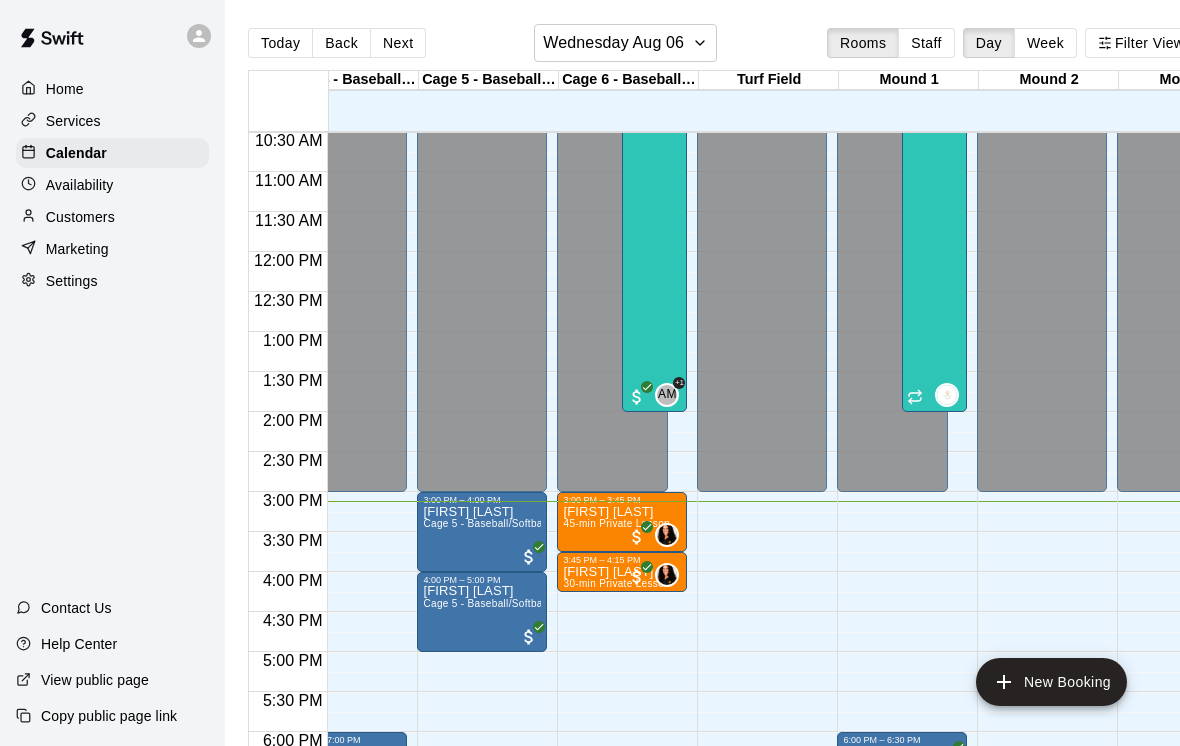 scroll, scrollTop: 918, scrollLeft: 398, axis: both 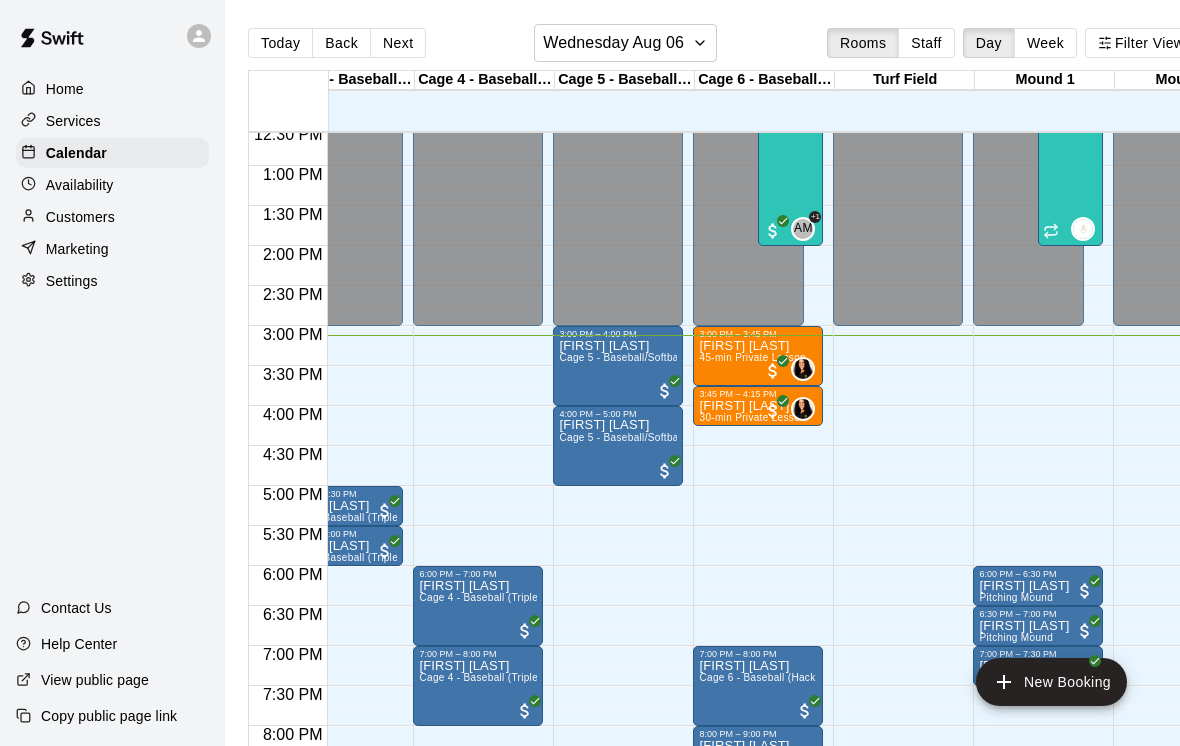click on "Von  Nesselrodt  Cage 5 - Baseball/Softball  (Triple Play - HitTrax)" at bounding box center [618, 712] 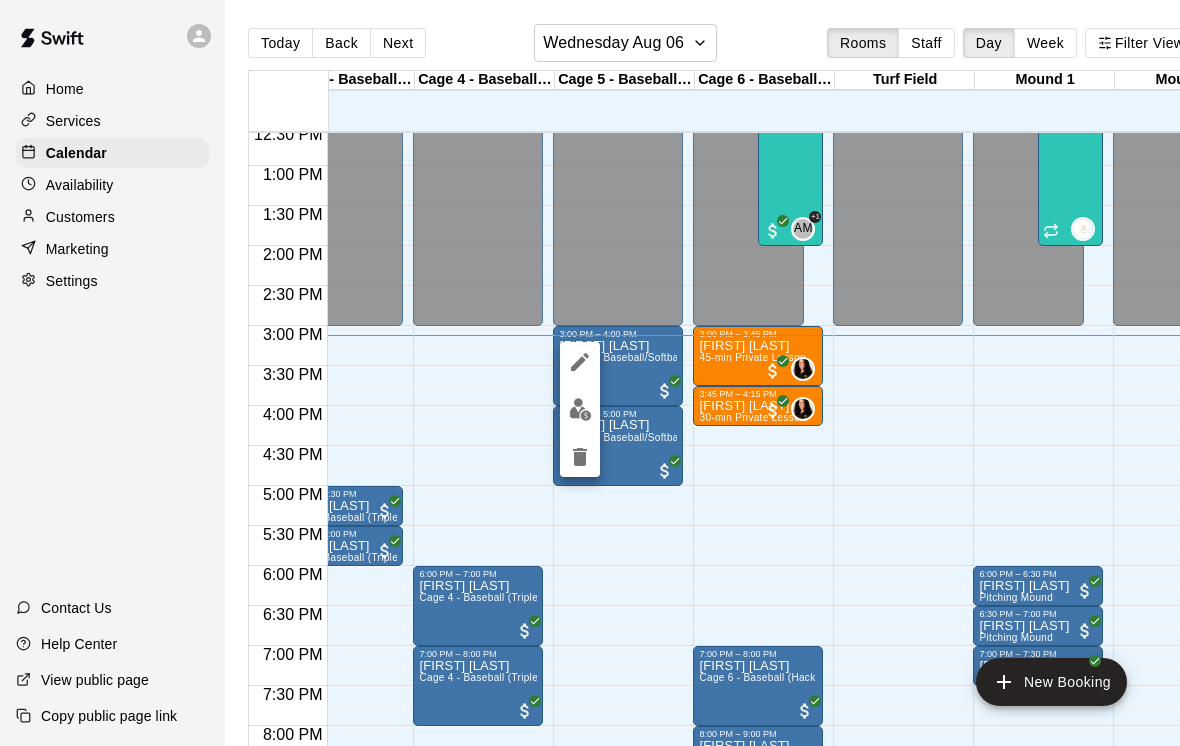 click at bounding box center [580, 409] 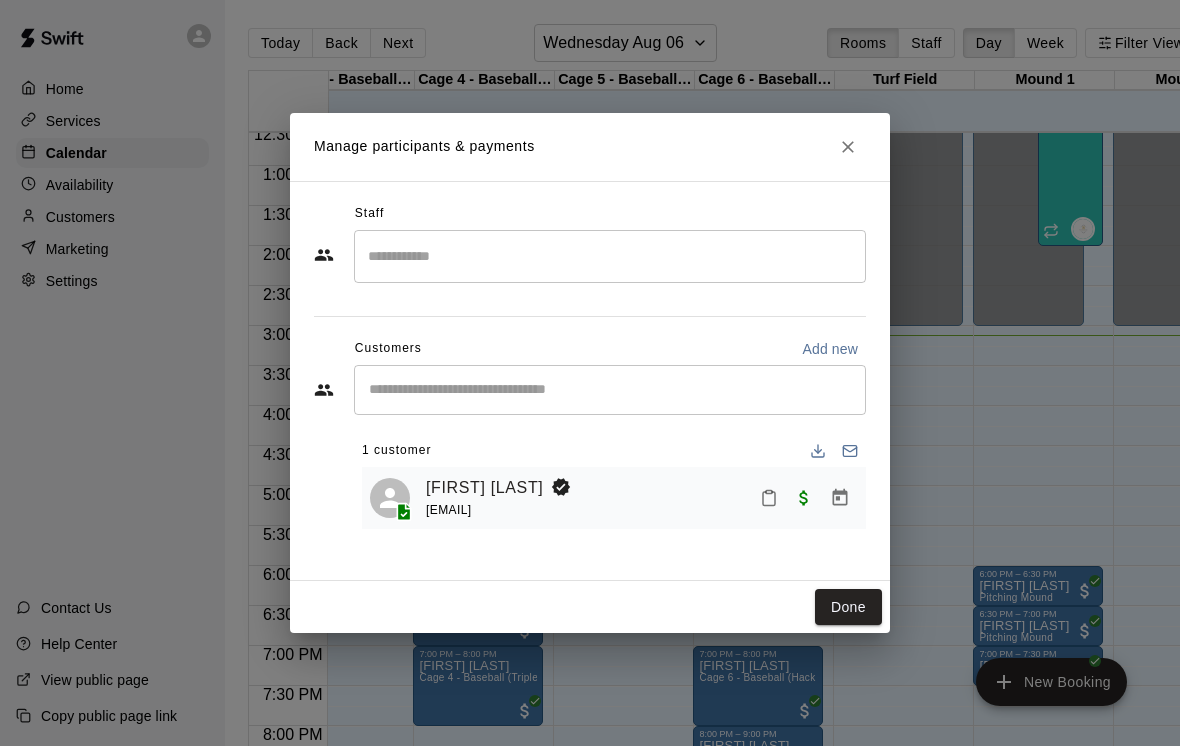 click on "[FIRST]  [LAST]" at bounding box center [484, 488] 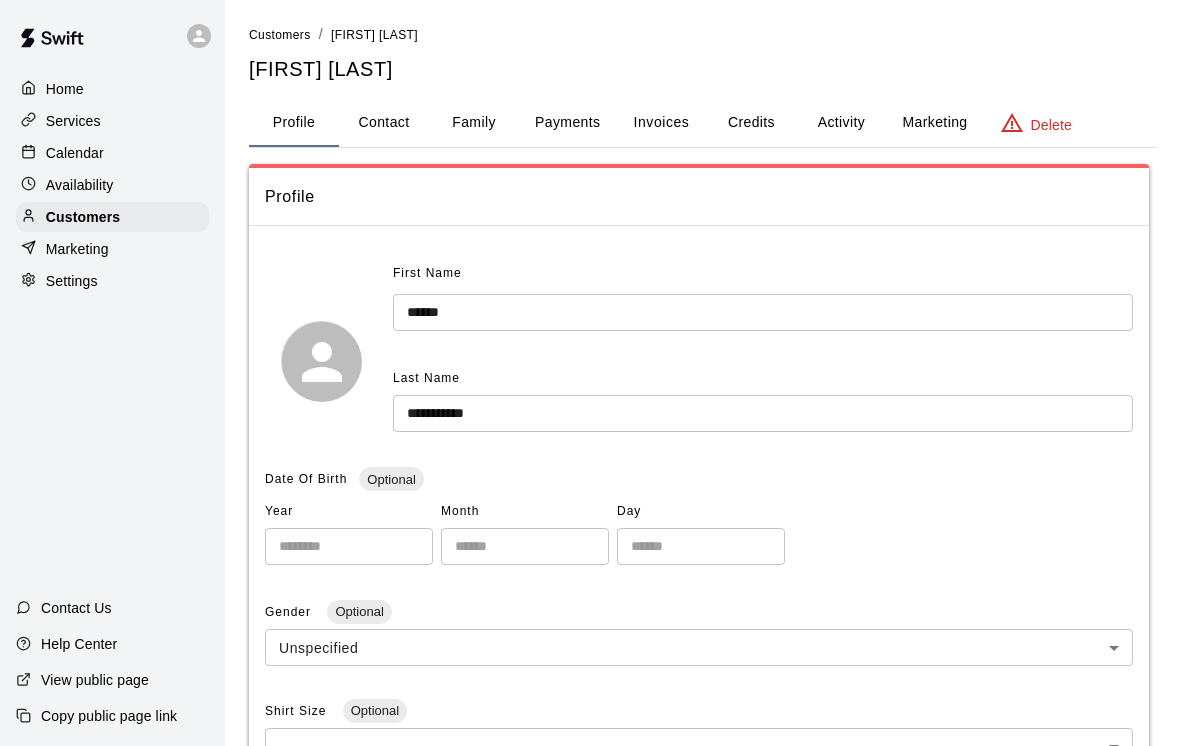 click on "Payments" at bounding box center (567, 123) 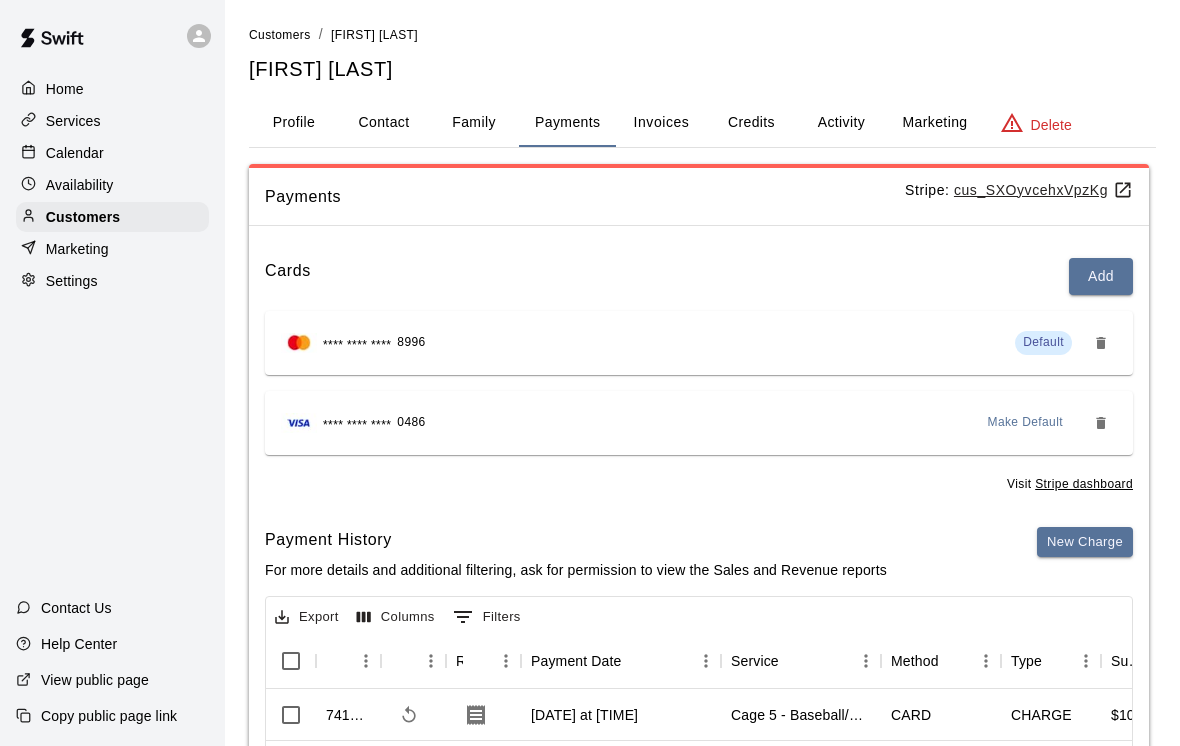 click on "Family" at bounding box center [474, 123] 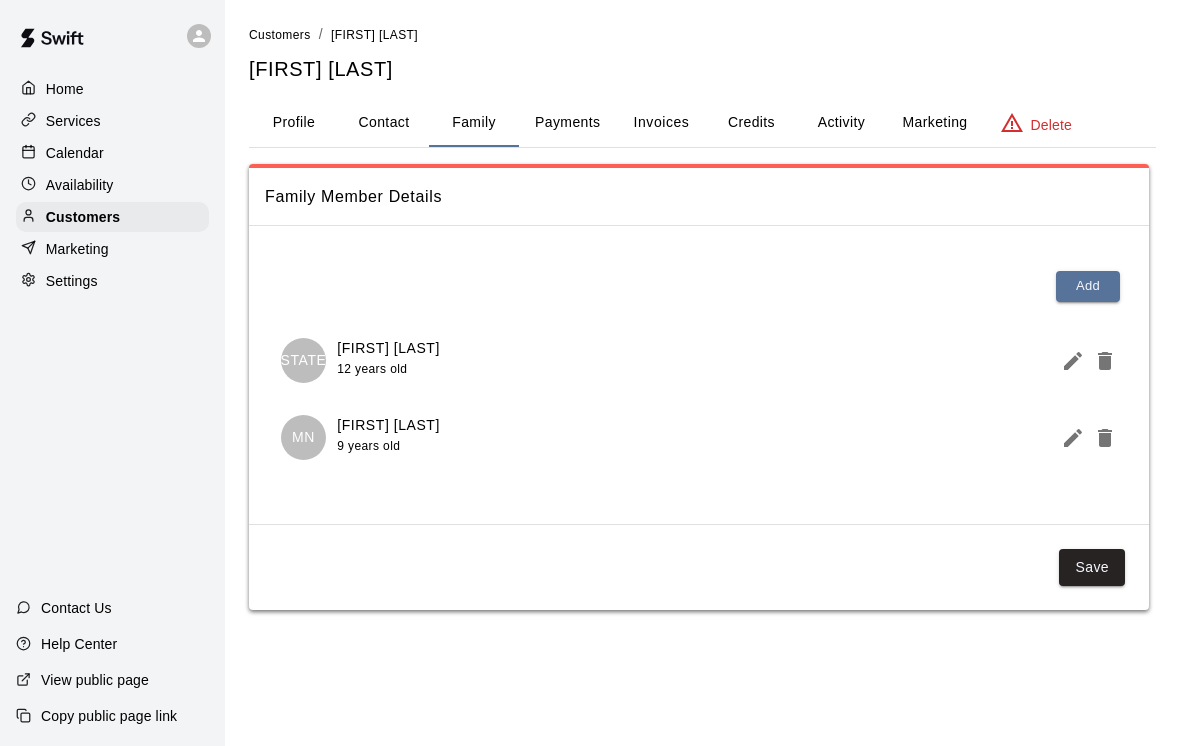 click on "Invoices" at bounding box center (662, 122) 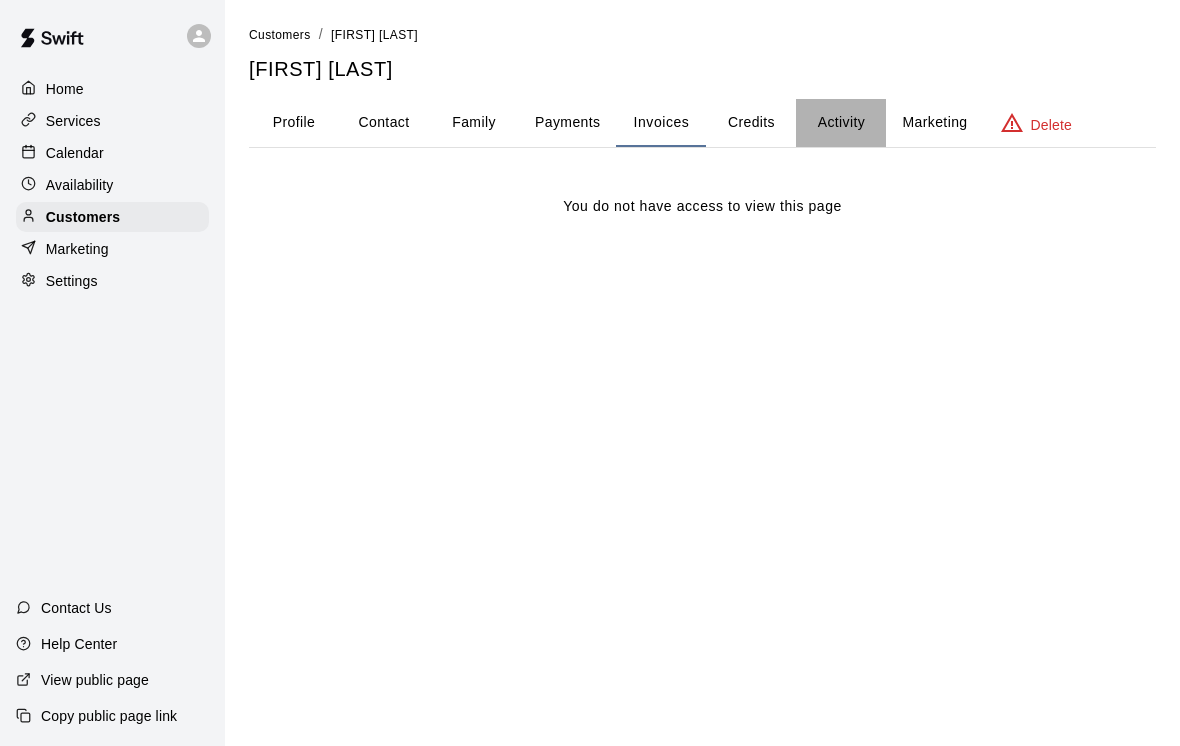 click on "Activity" at bounding box center [841, 123] 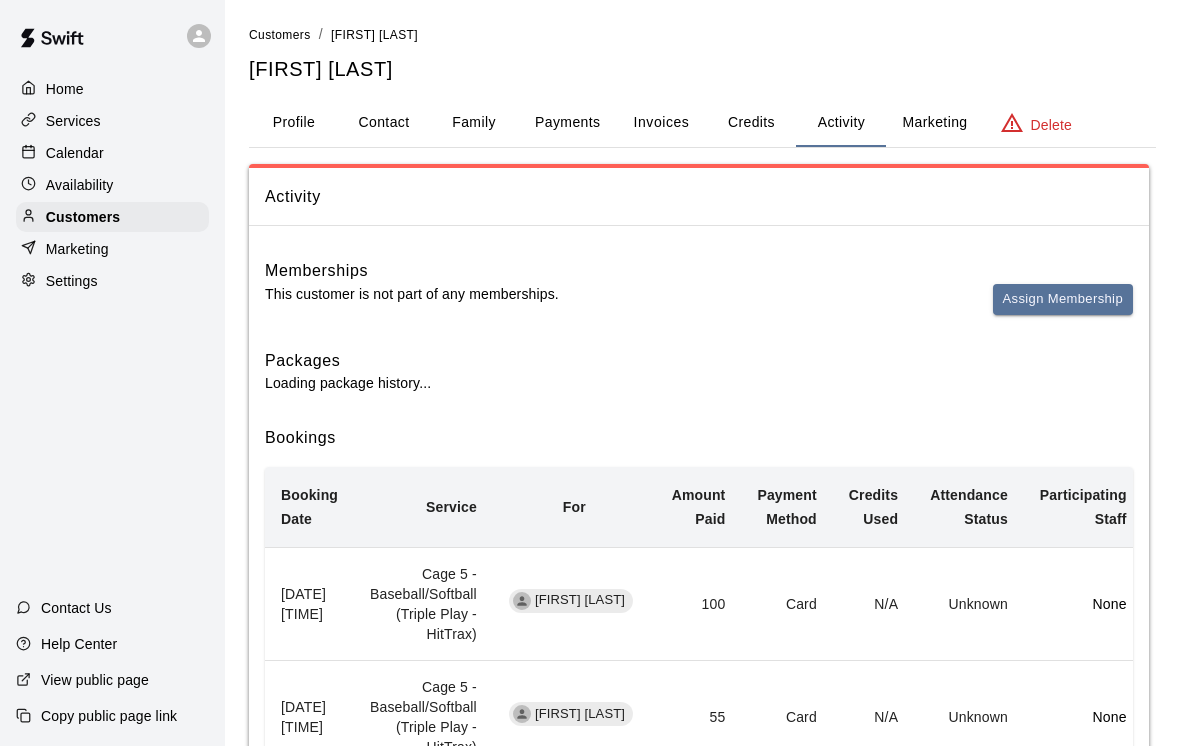 click on "Contact" at bounding box center (384, 123) 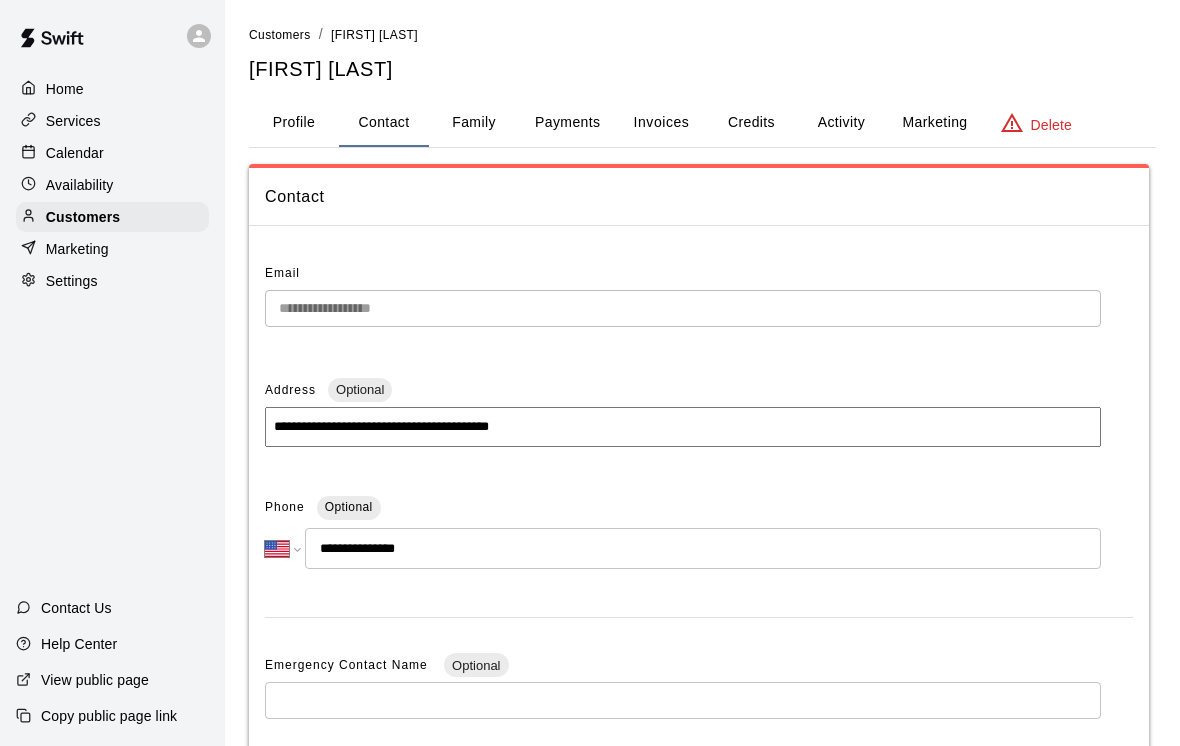 click on "Family" at bounding box center (474, 123) 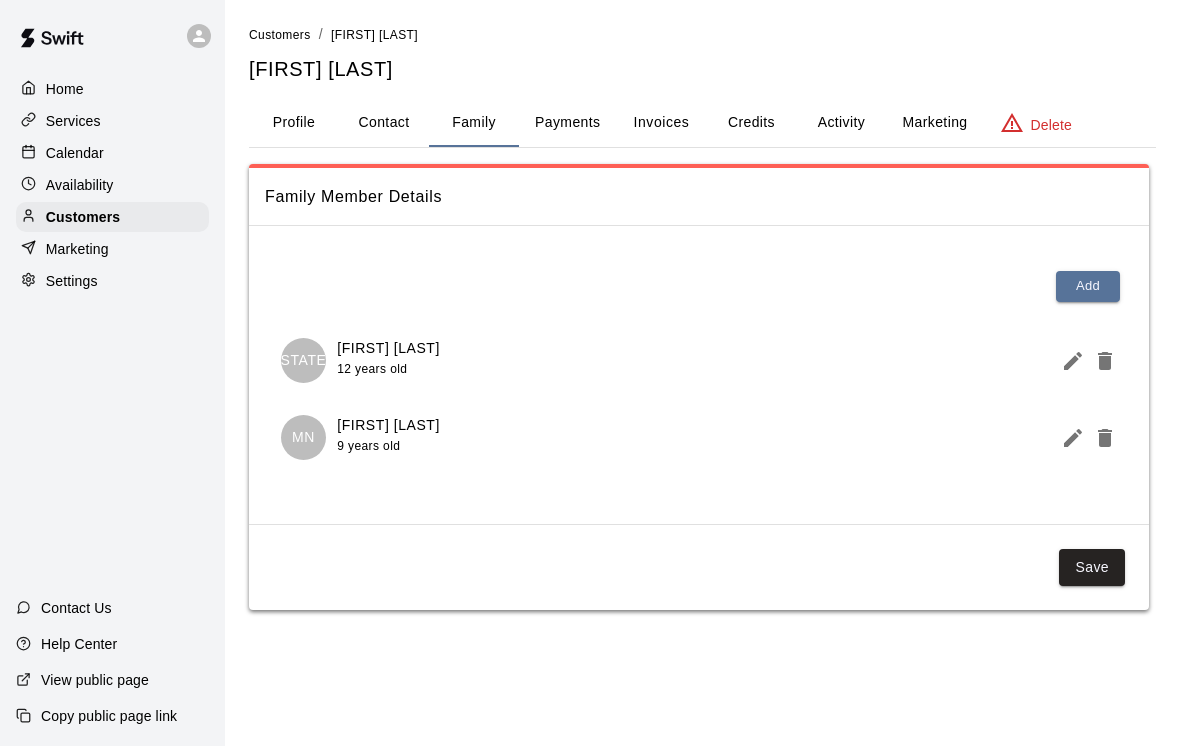 click on "Payments" at bounding box center [567, 123] 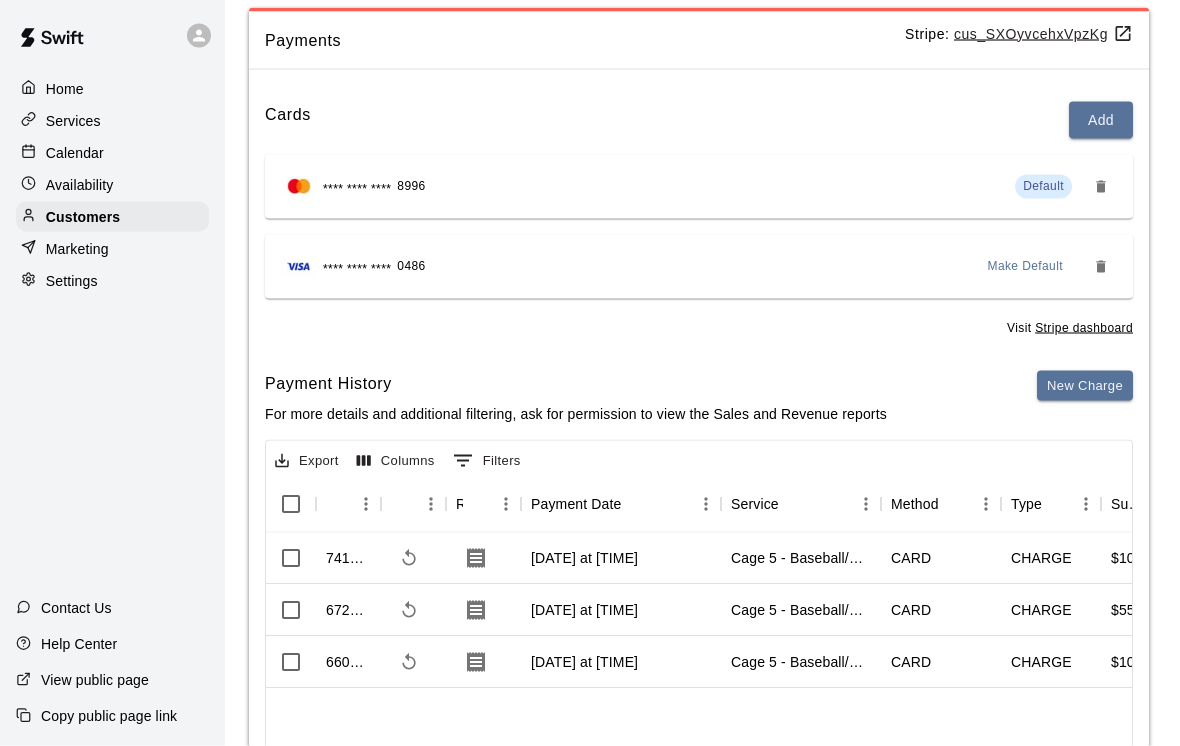 scroll, scrollTop: 160, scrollLeft: 0, axis: vertical 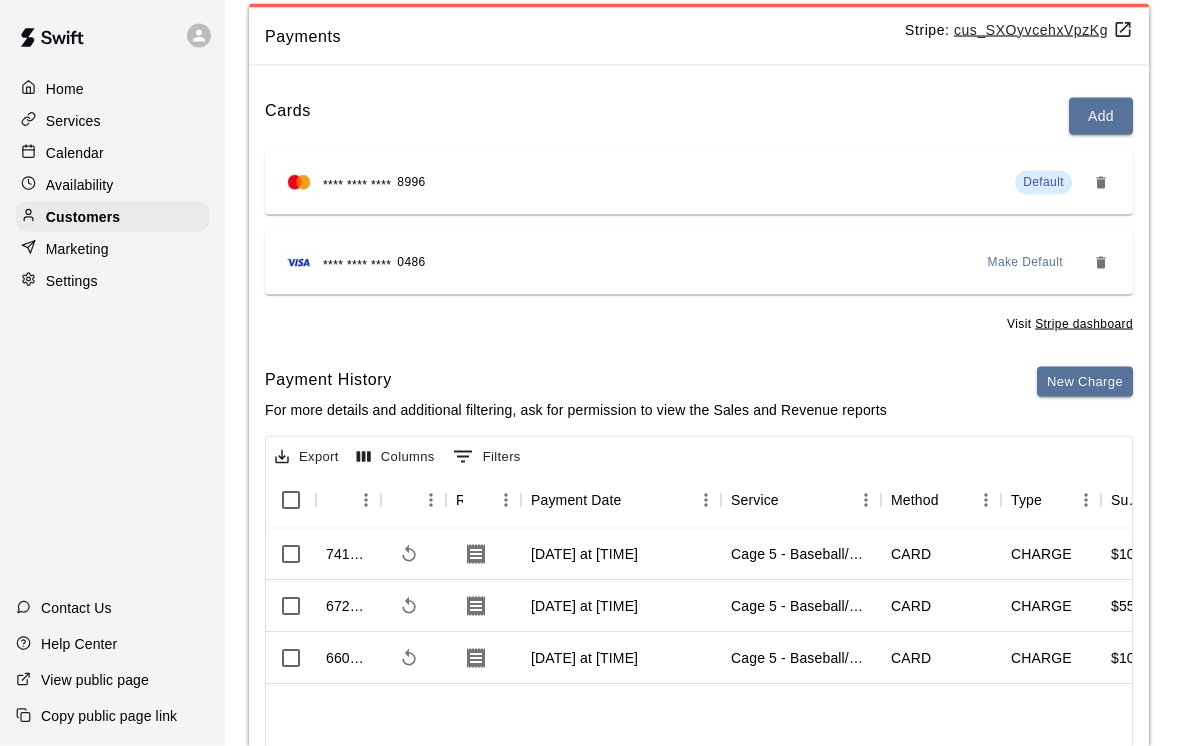 click on "Calendar" at bounding box center [75, 153] 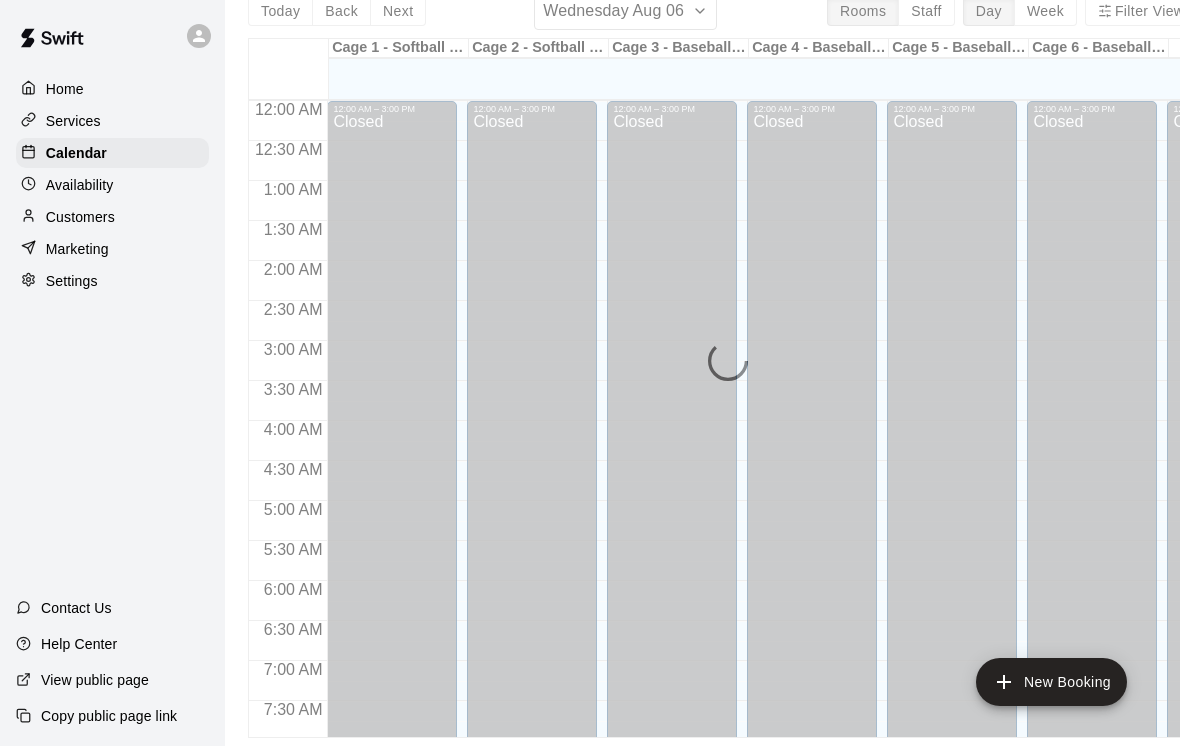 scroll, scrollTop: 32, scrollLeft: 0, axis: vertical 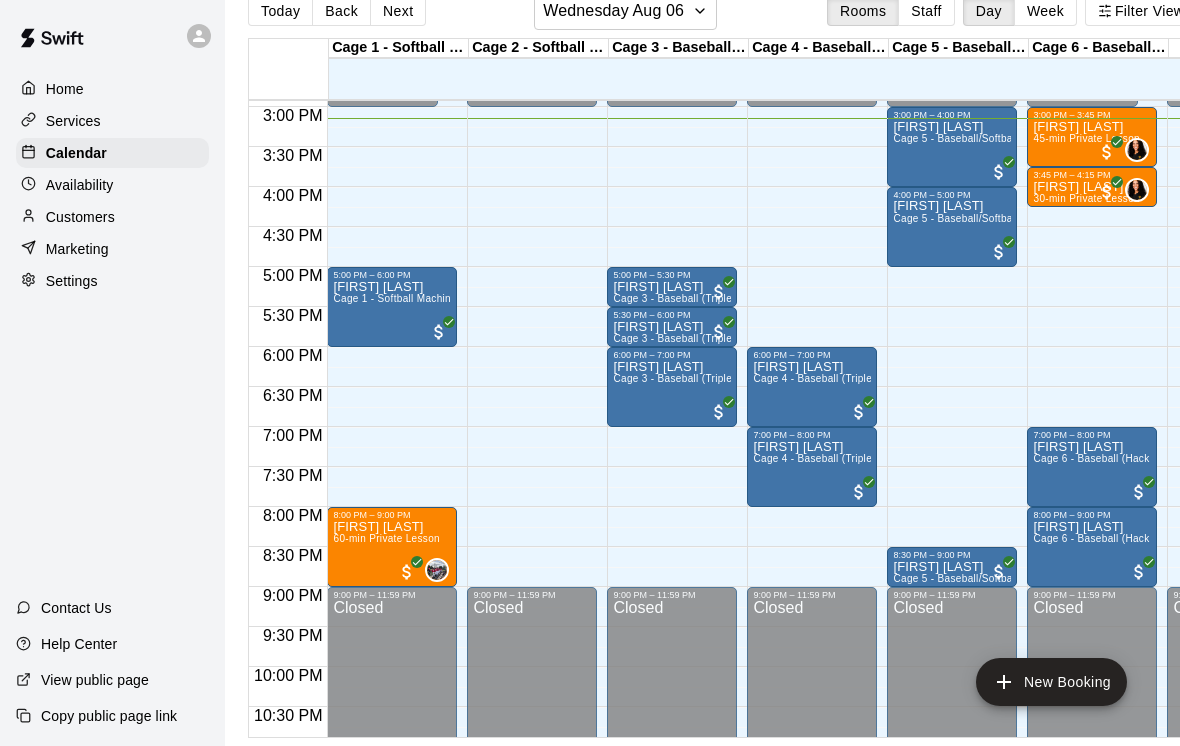click on "Cage 5 - Baseball/Softball  (Triple Play - HitTrax)" at bounding box center [1007, 138] 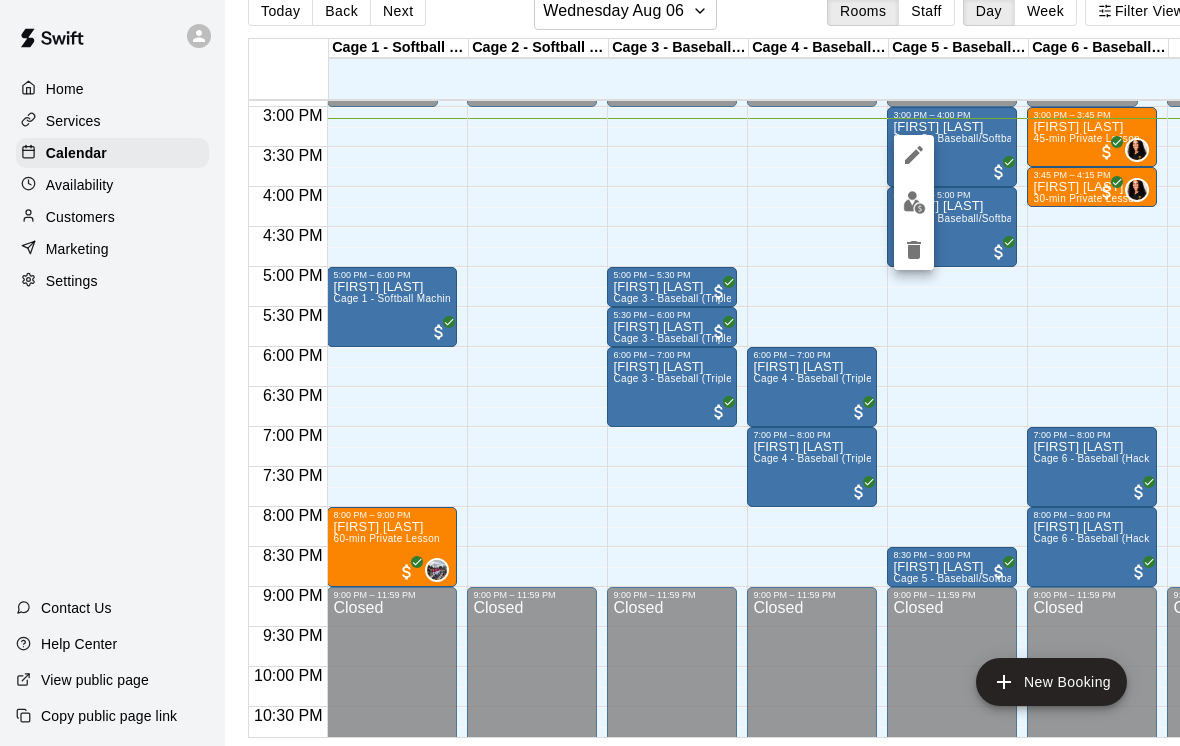 click at bounding box center (914, 202) 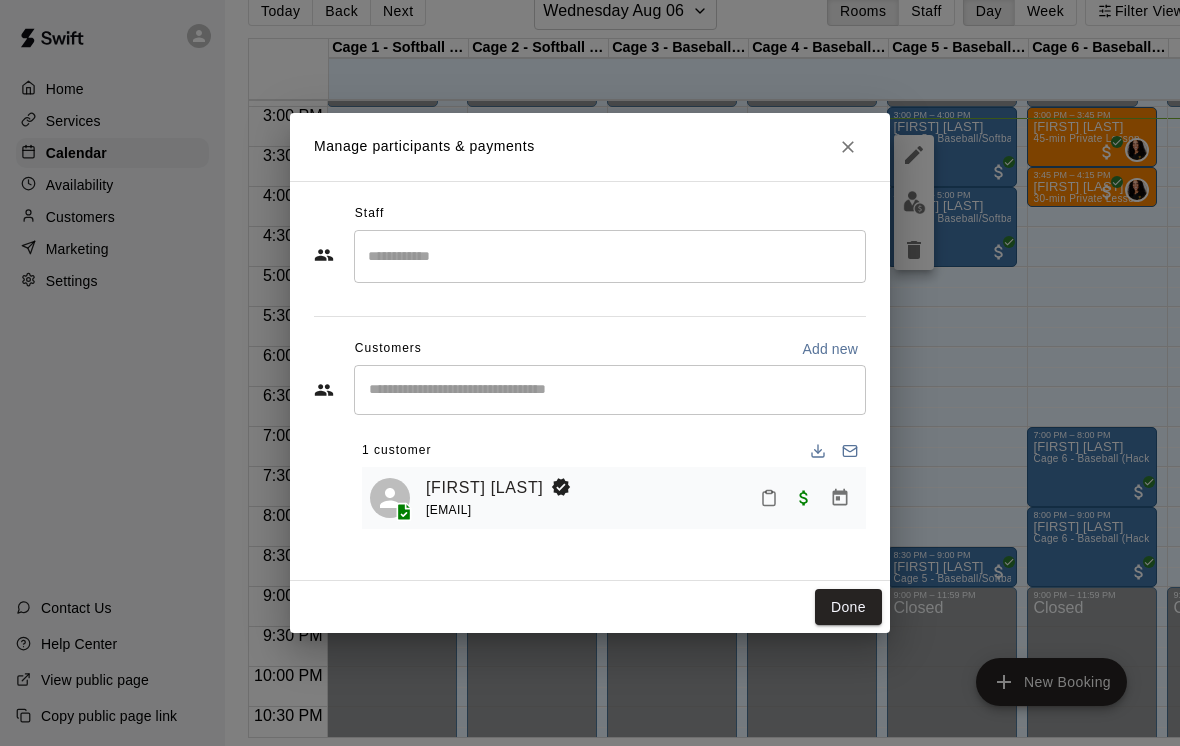 click 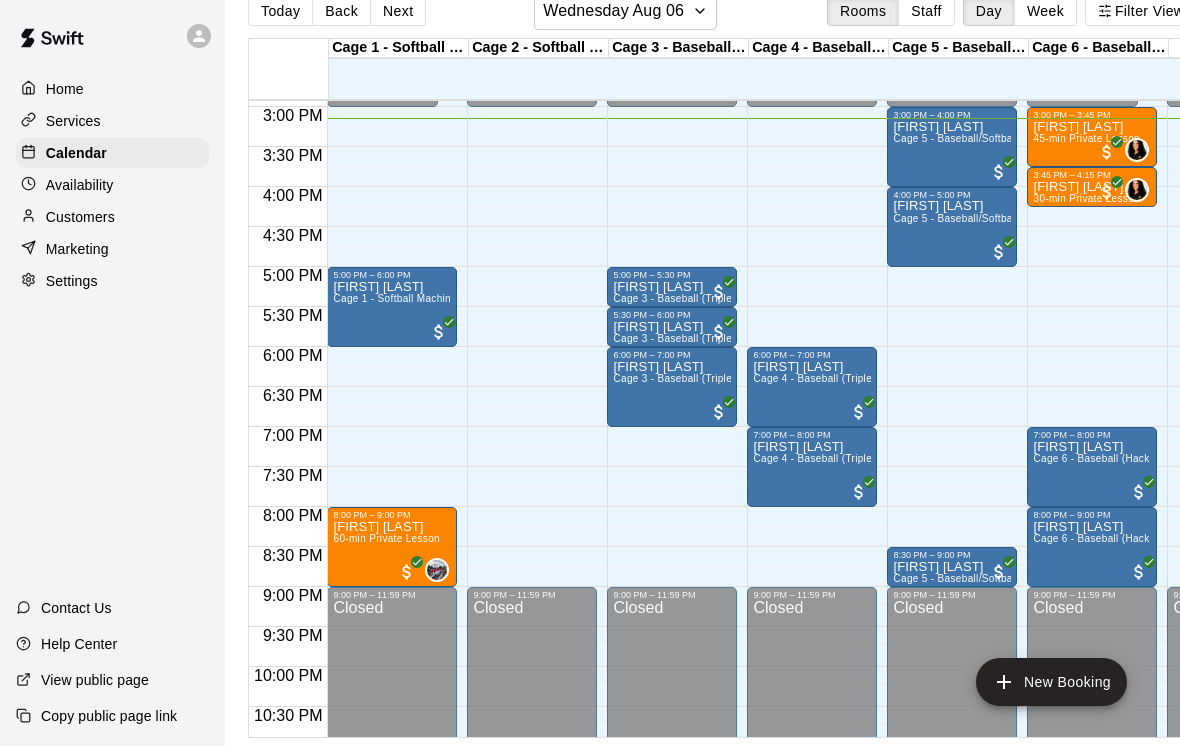 click on "Cage 5 - Baseball/Softball  (Triple Play - HitTrax)" at bounding box center (1007, 138) 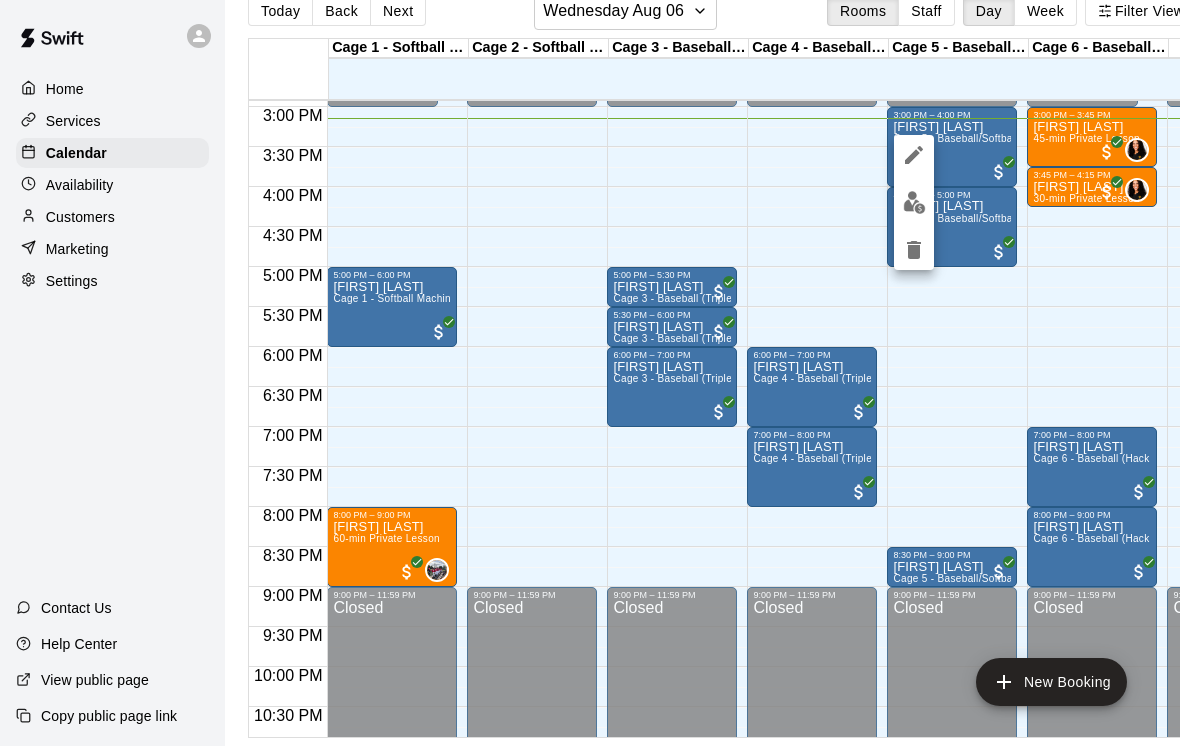 click at bounding box center [590, 373] 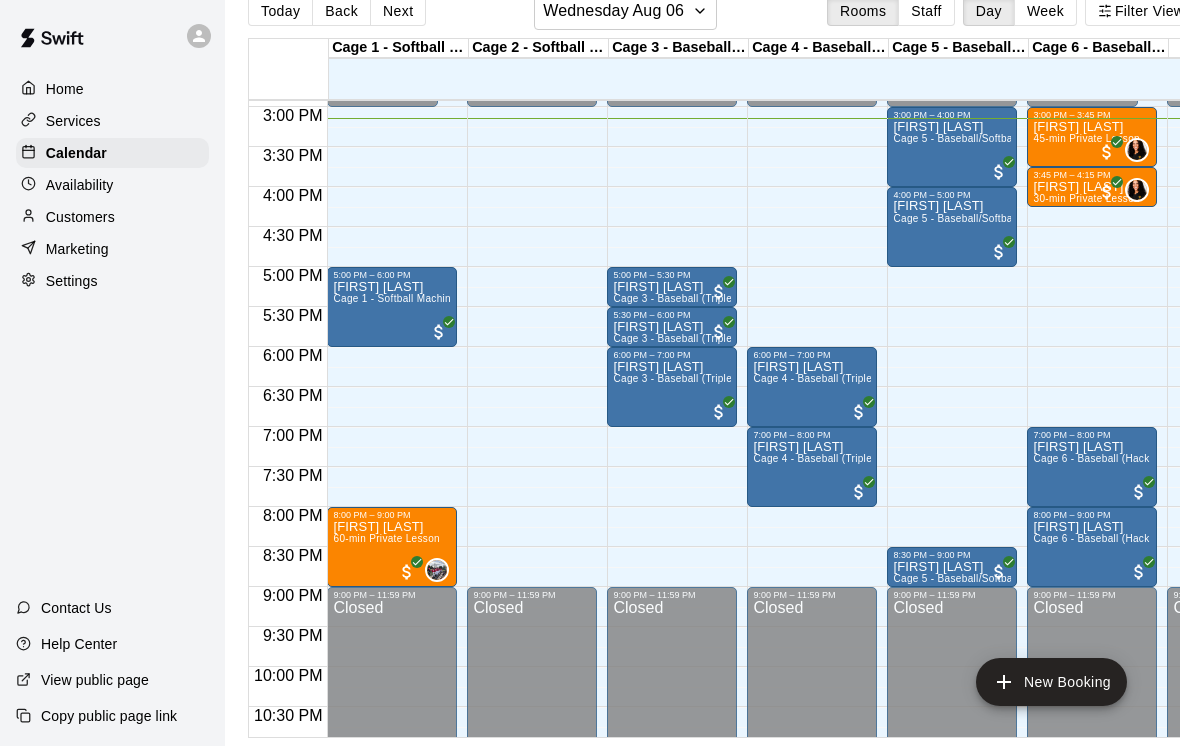 click on "Cage 5 - Baseball/Softball  (Triple Play - HitTrax)" at bounding box center [1007, 138] 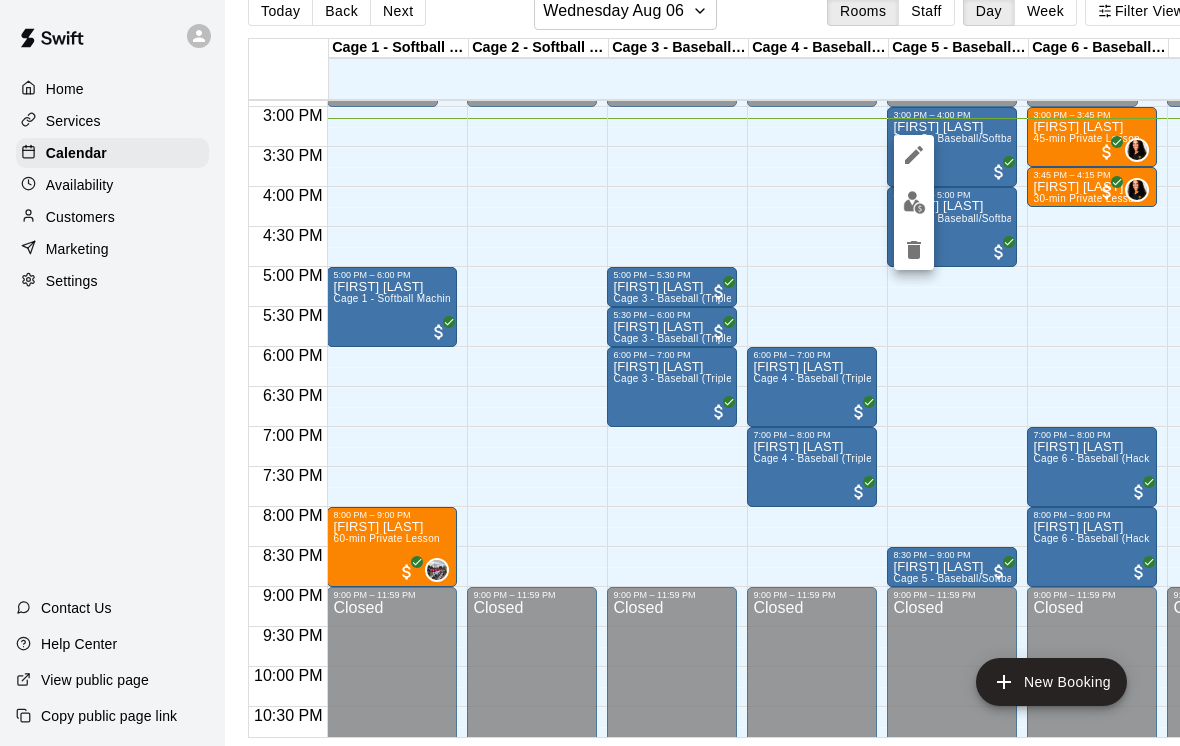 click 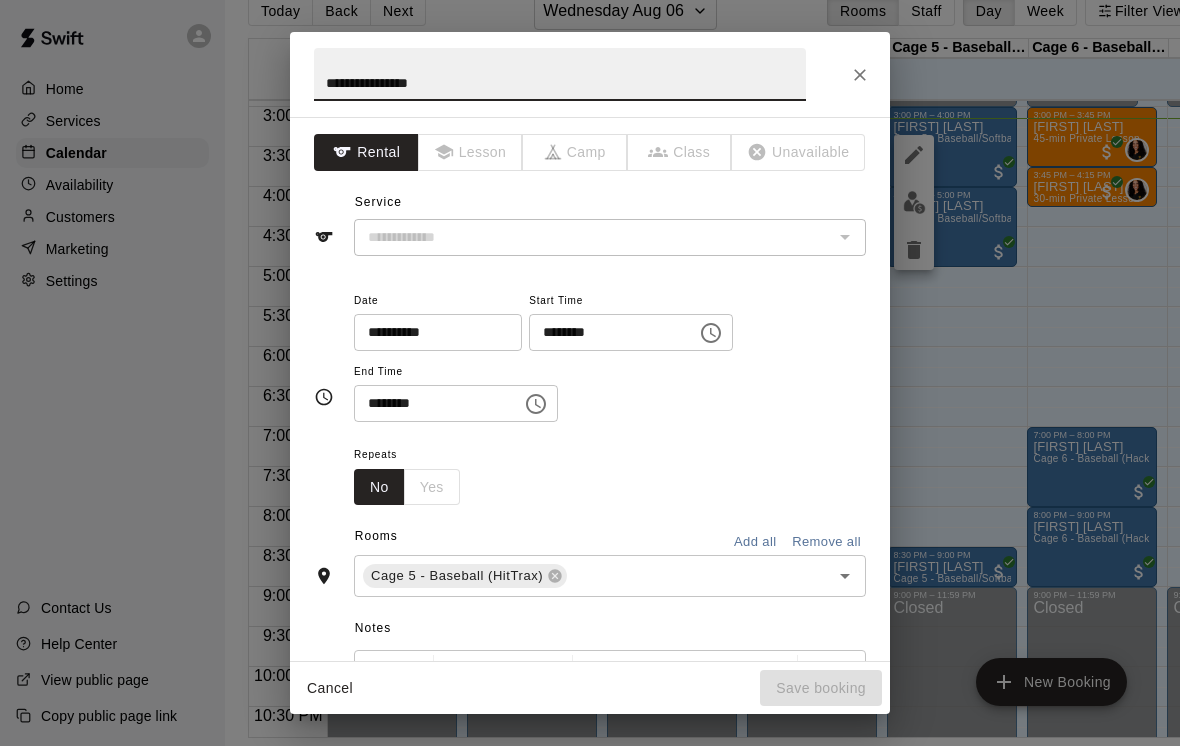 type on "**********" 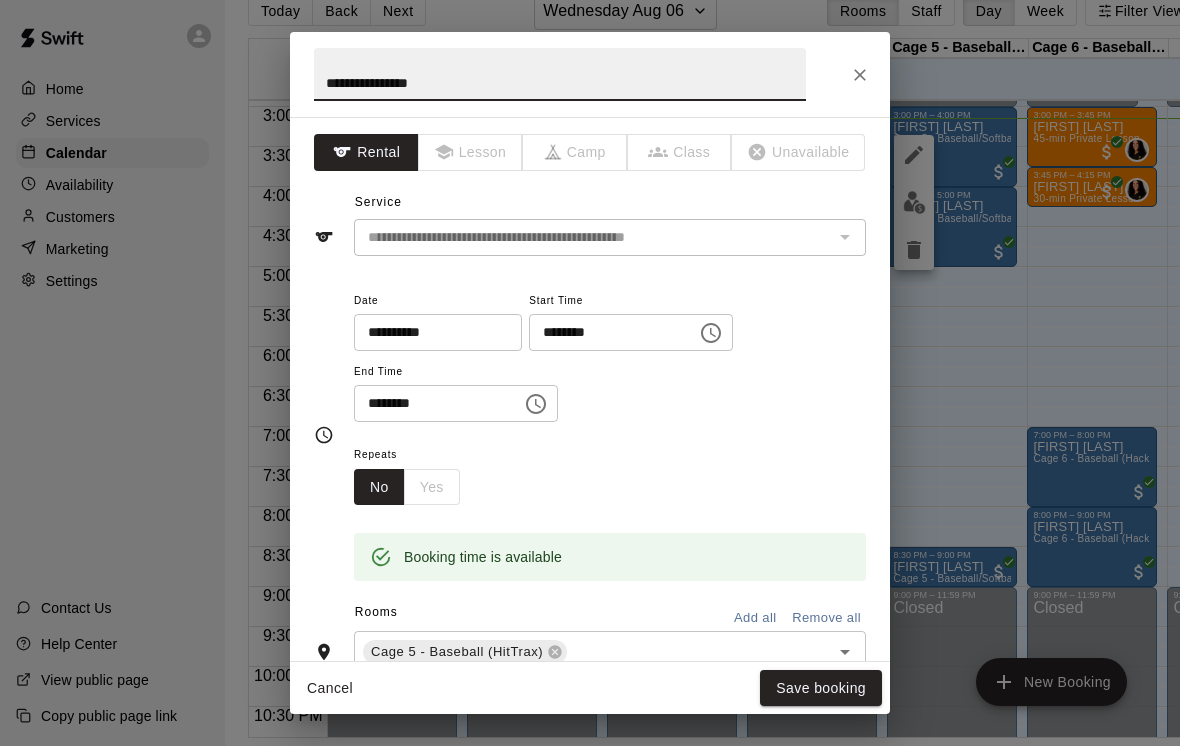 click 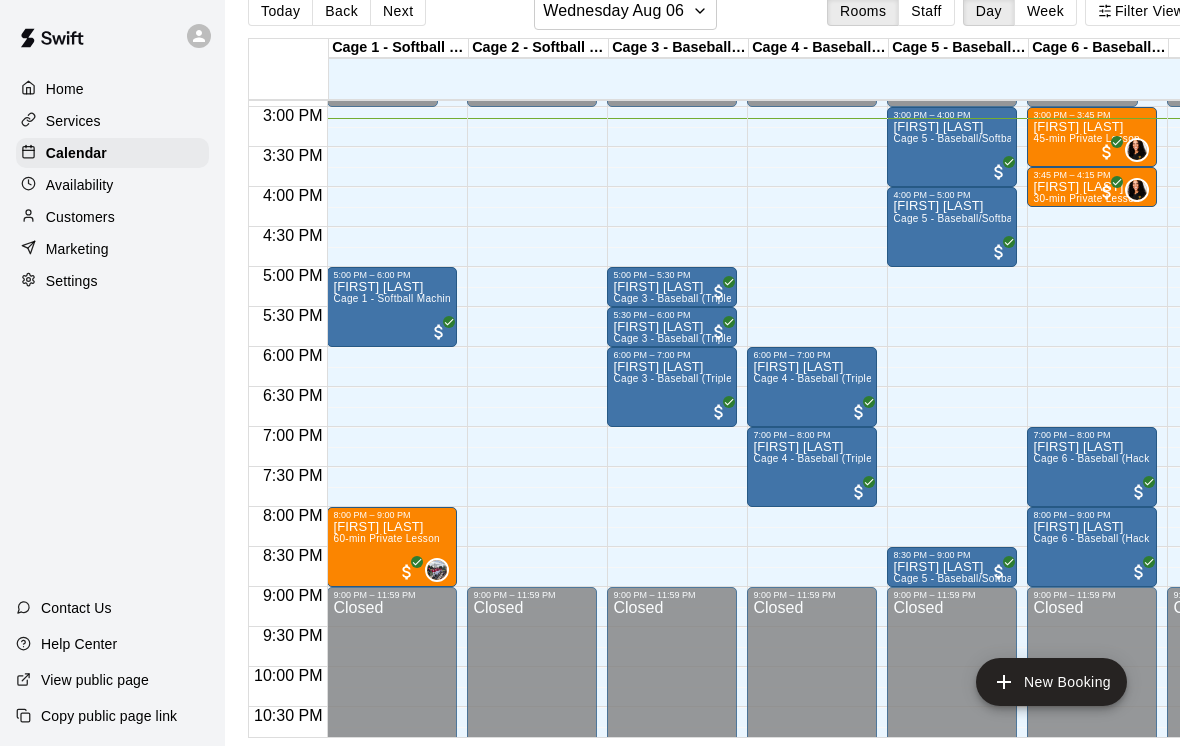 scroll, scrollTop: 63, scrollLeft: 0, axis: vertical 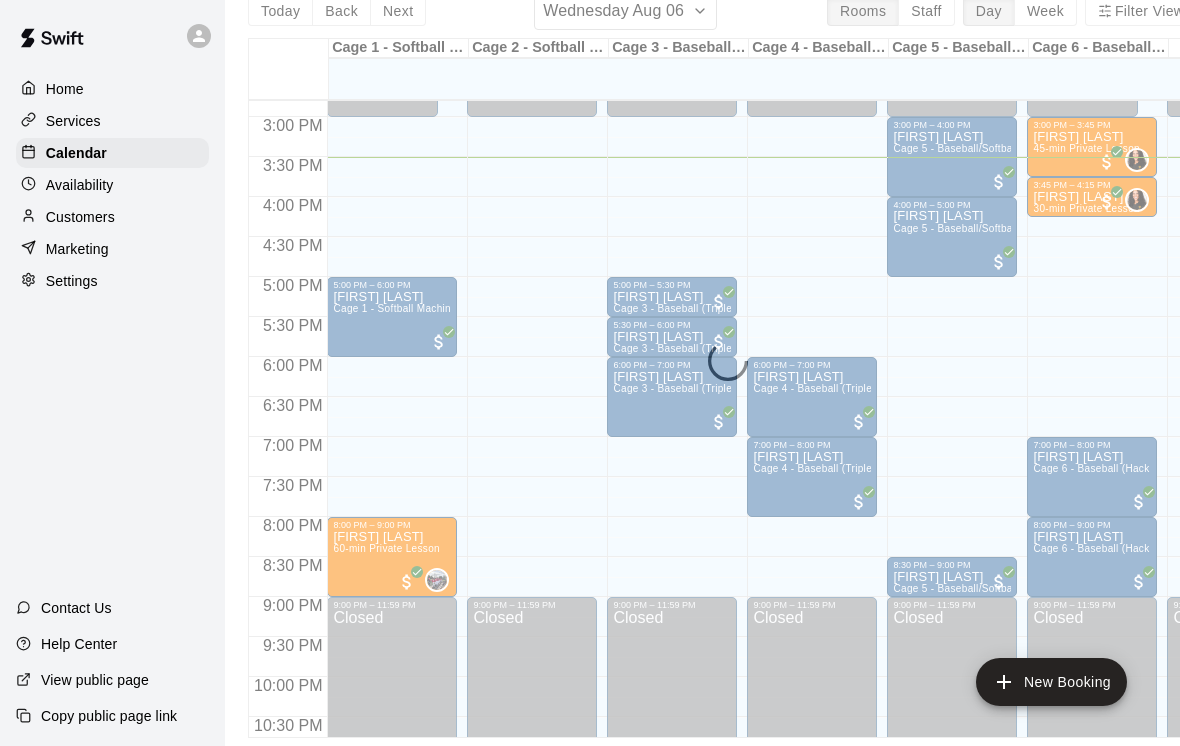 click on "12:00 AM – 3:00 PM Closed 3:00 PM – 4:00 PM Von  Nesselrodt  Cage 5 - Baseball/Softball  (Triple Play - HitTrax) 4:00 PM – 5:00 PM Ben Magder Cage 5 - Baseball/Softball  (Triple Play - HitTrax) 8:30 PM – 9:00 PM Trey Brooks Cage 5 - Baseball/Softball  (Triple Play - HitTrax) 9:00 PM – 11:59 PM Closed" at bounding box center (952, -123) 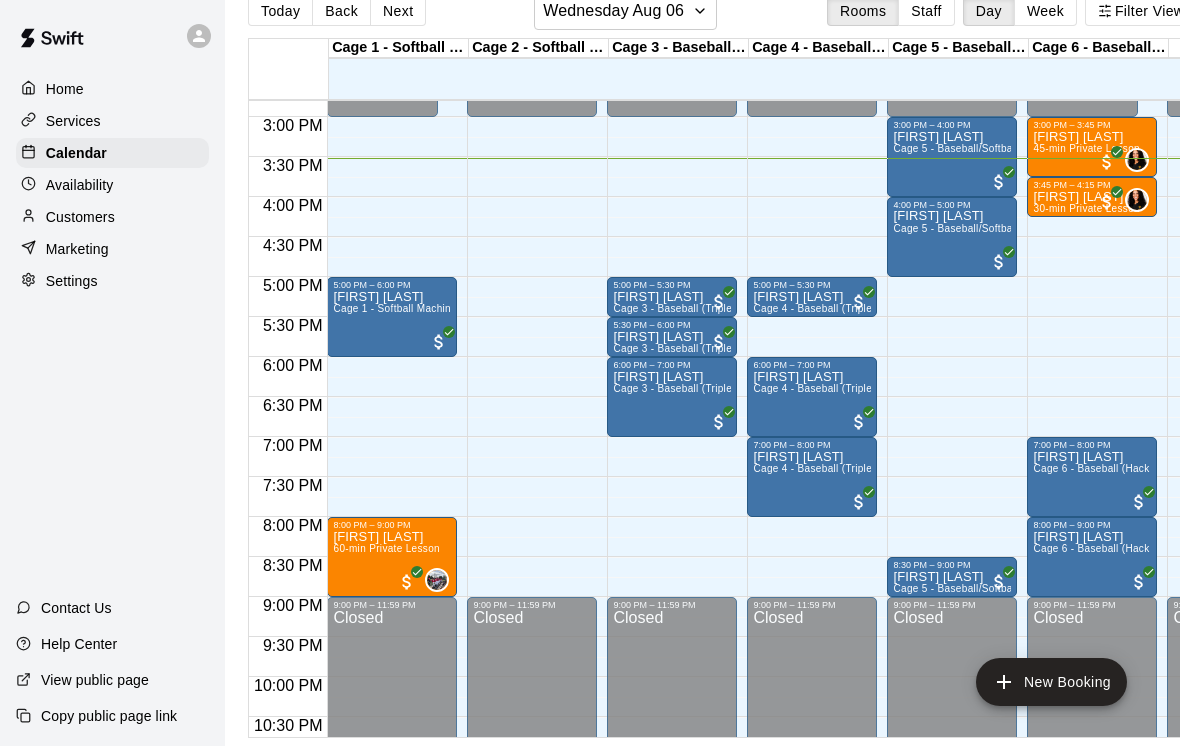 click on "William Wood Cage 4 - Baseball (Triple play)" at bounding box center (812, 823) 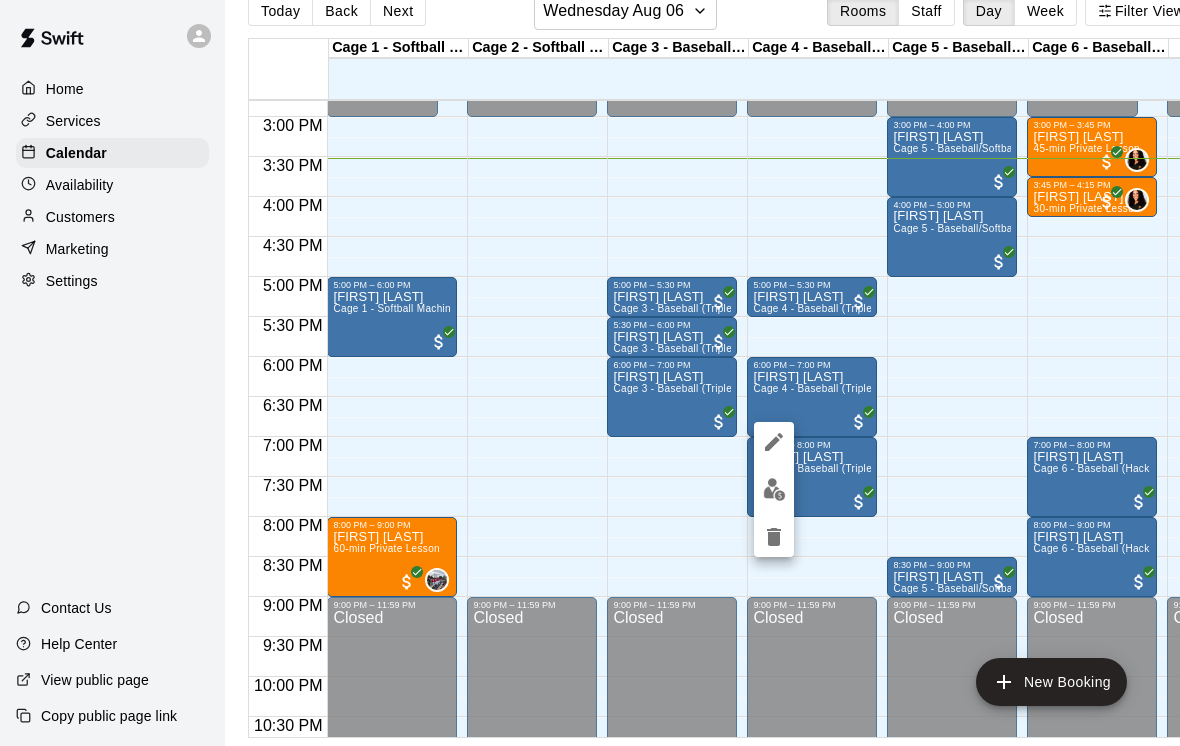 click at bounding box center (774, 489) 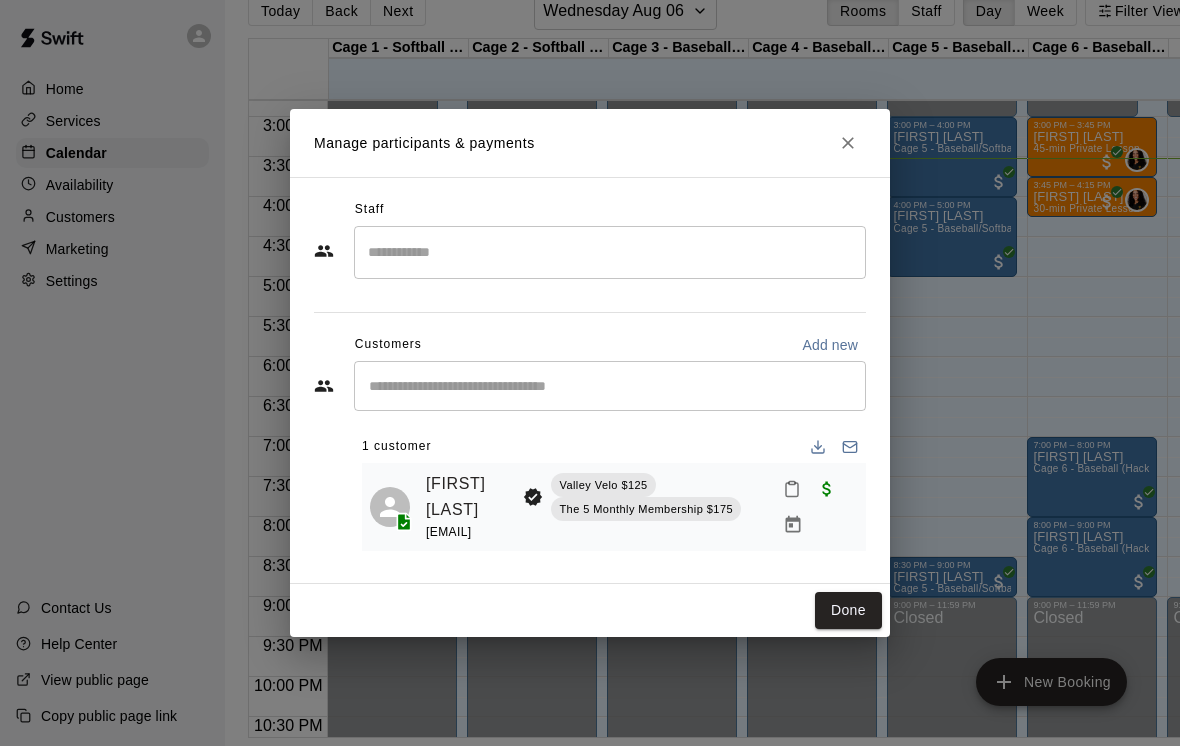 click 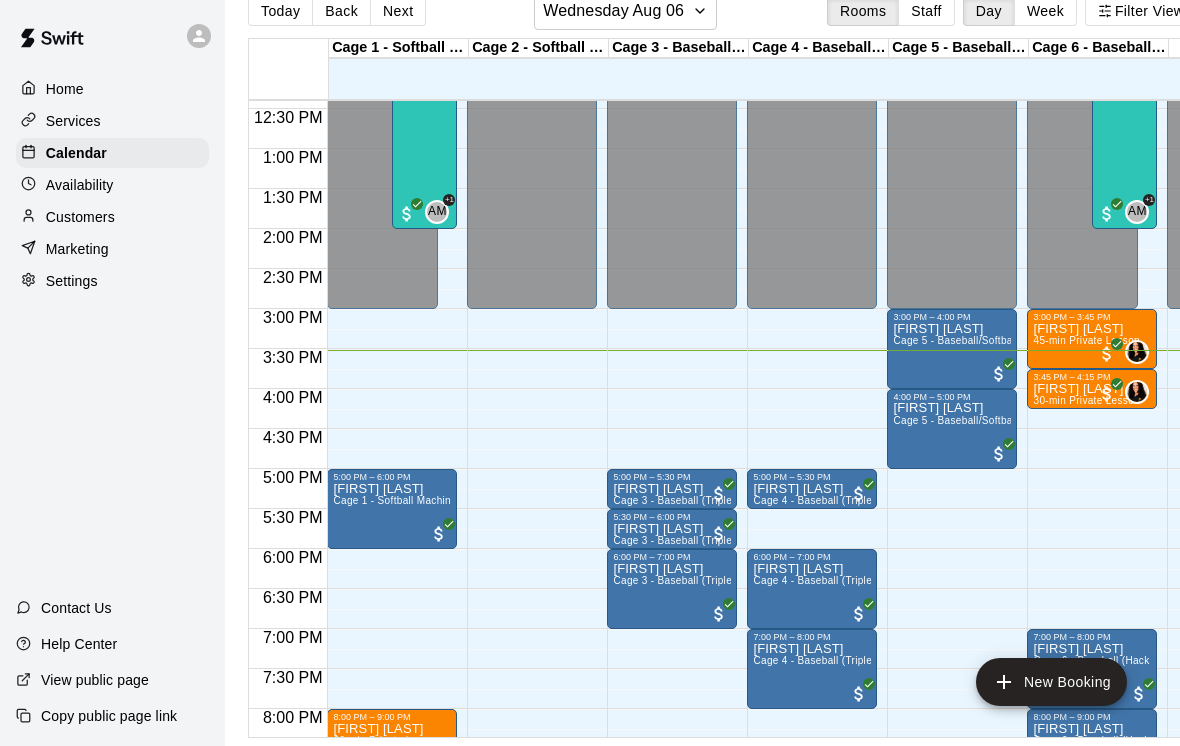 scroll, scrollTop: 1065, scrollLeft: 74, axis: both 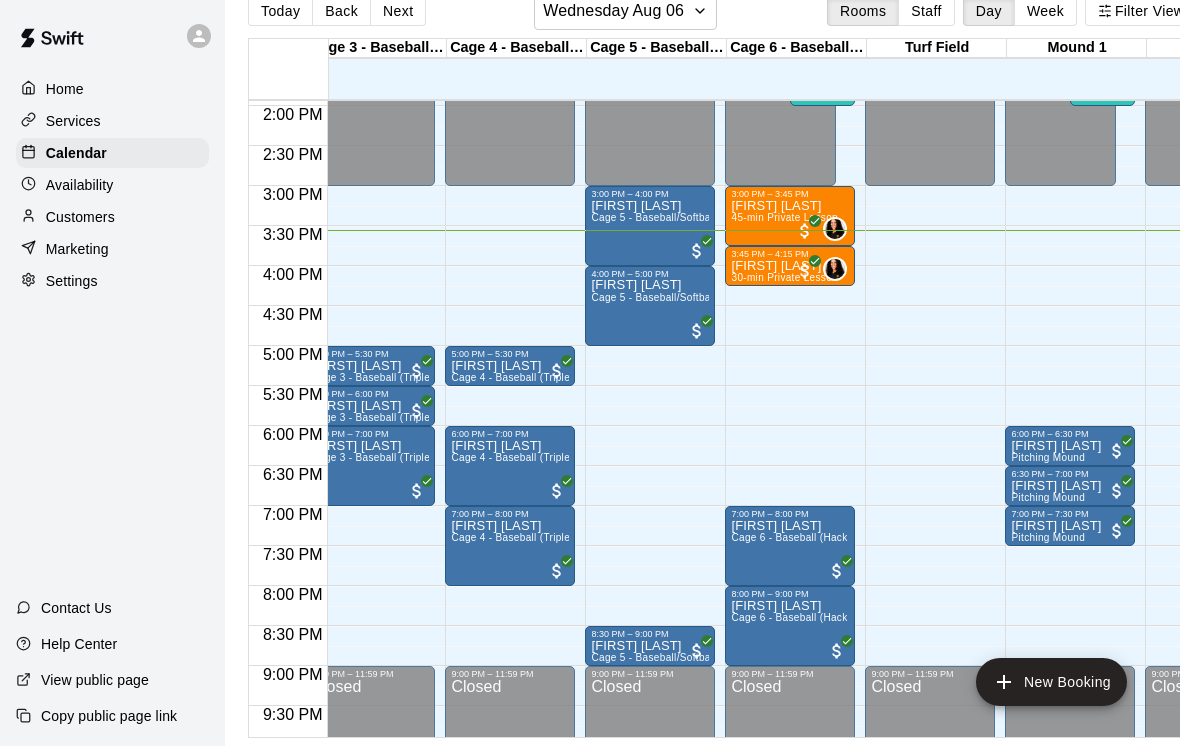 click on "10:00 PM" at bounding box center (288, 754) 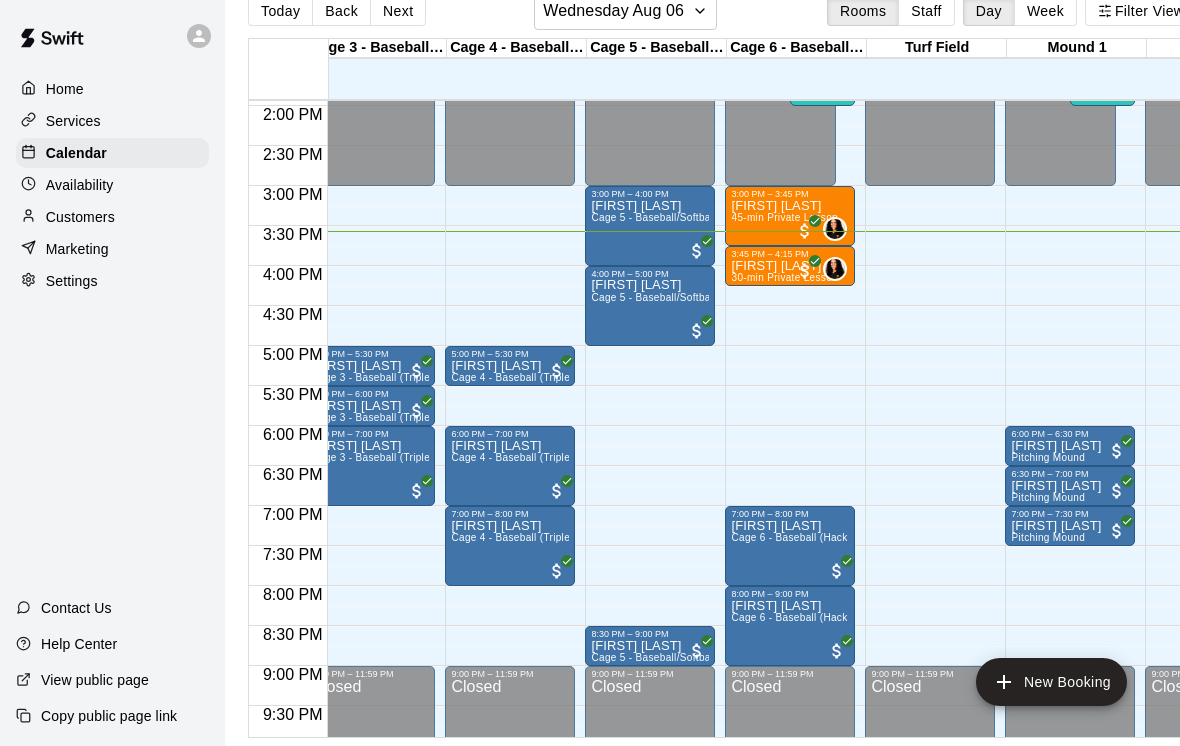 click on "Closed" at bounding box center (930, 795) 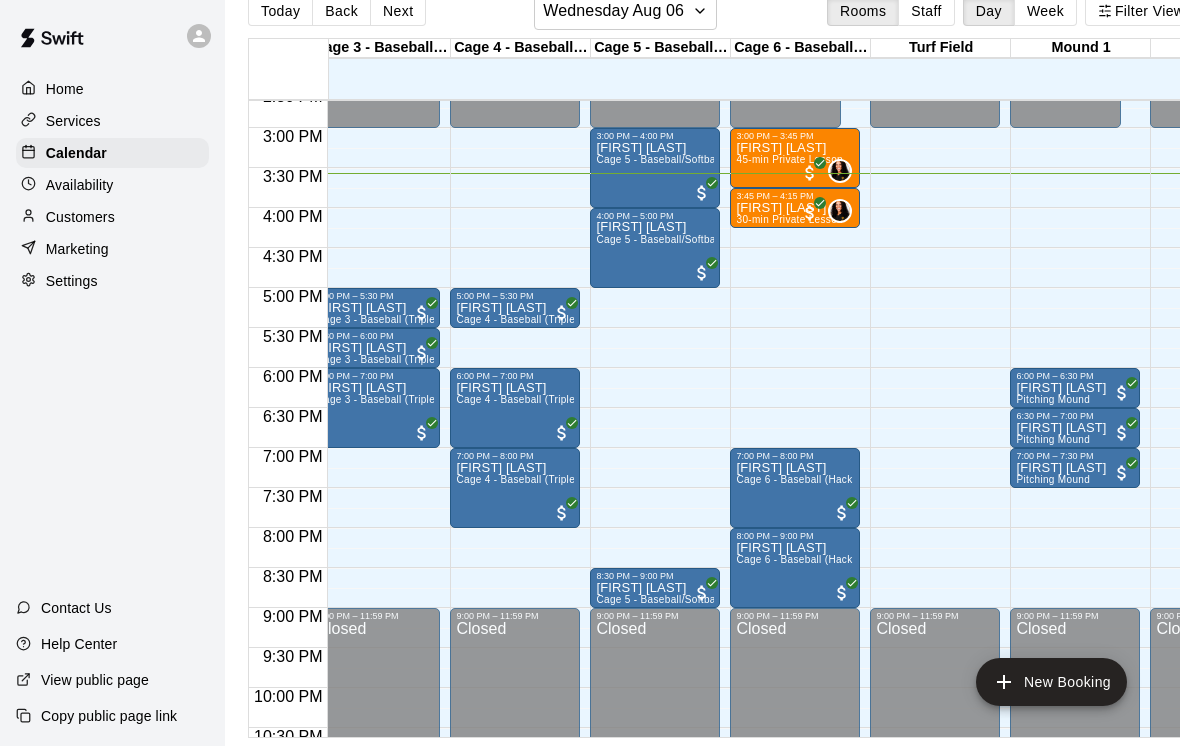 scroll, scrollTop: 1251, scrollLeft: 292, axis: both 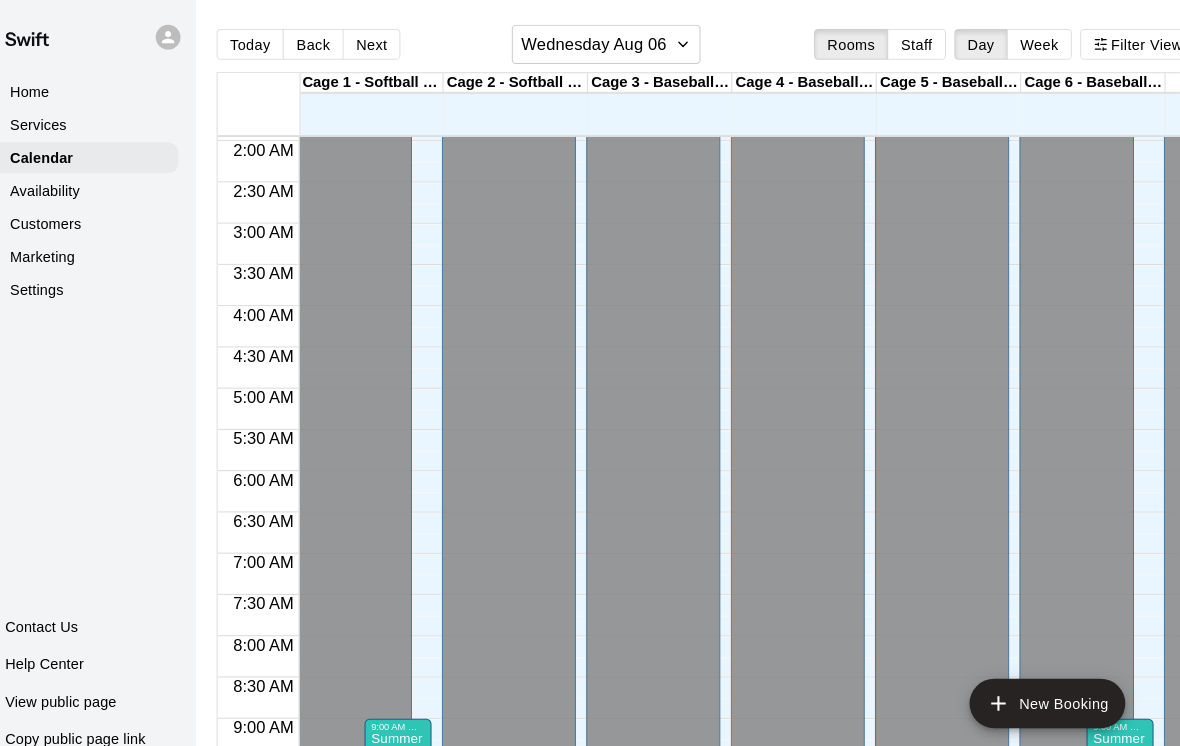 click on "Next" at bounding box center [396, 43] 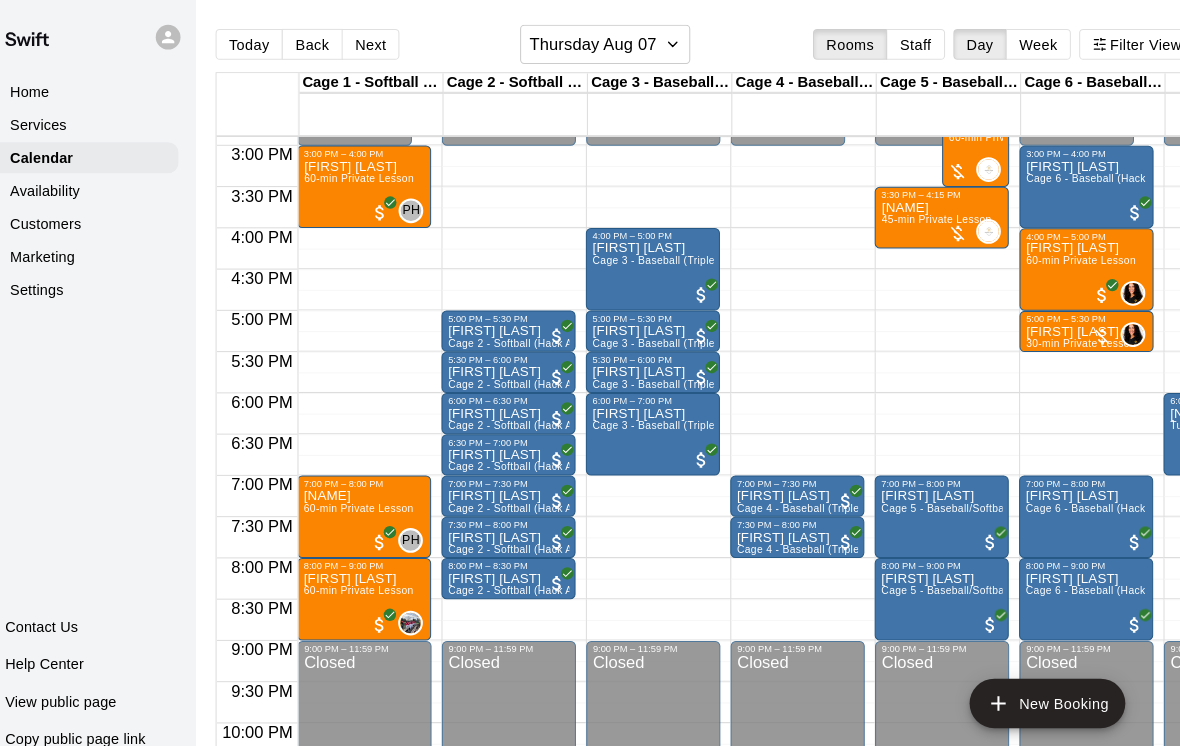 click on "Next" at bounding box center (395, 43) 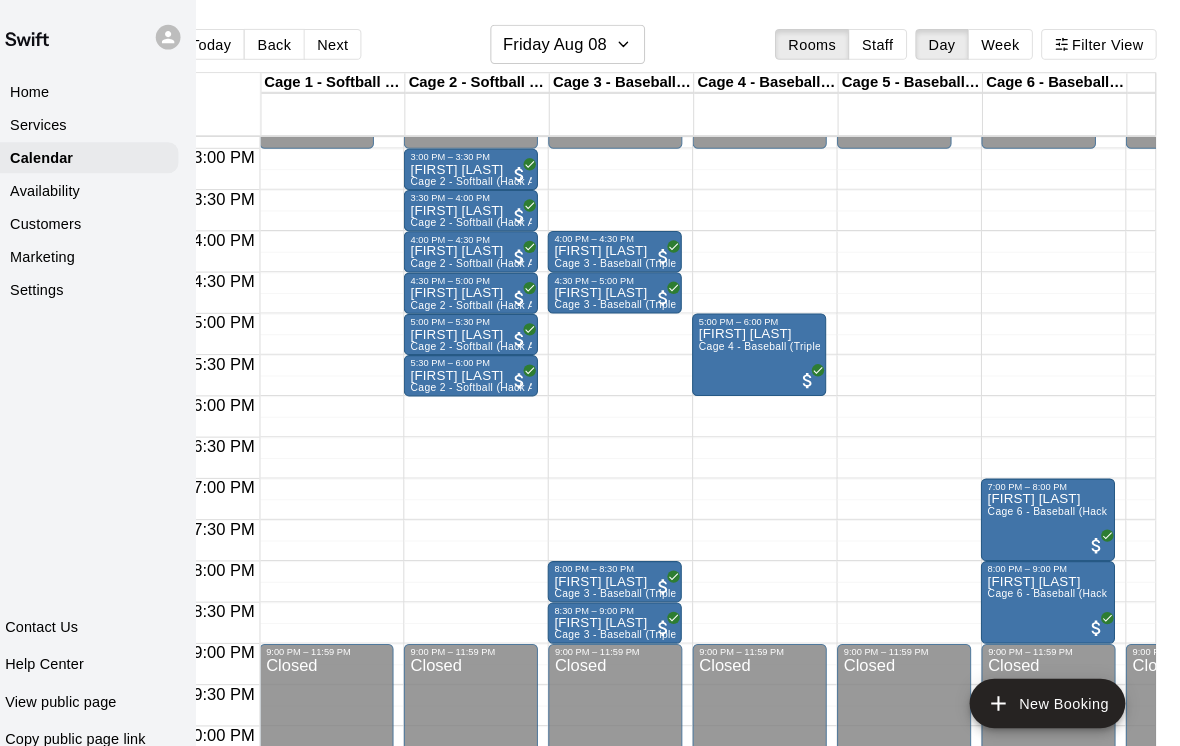 click on "Next" at bounding box center [358, 43] 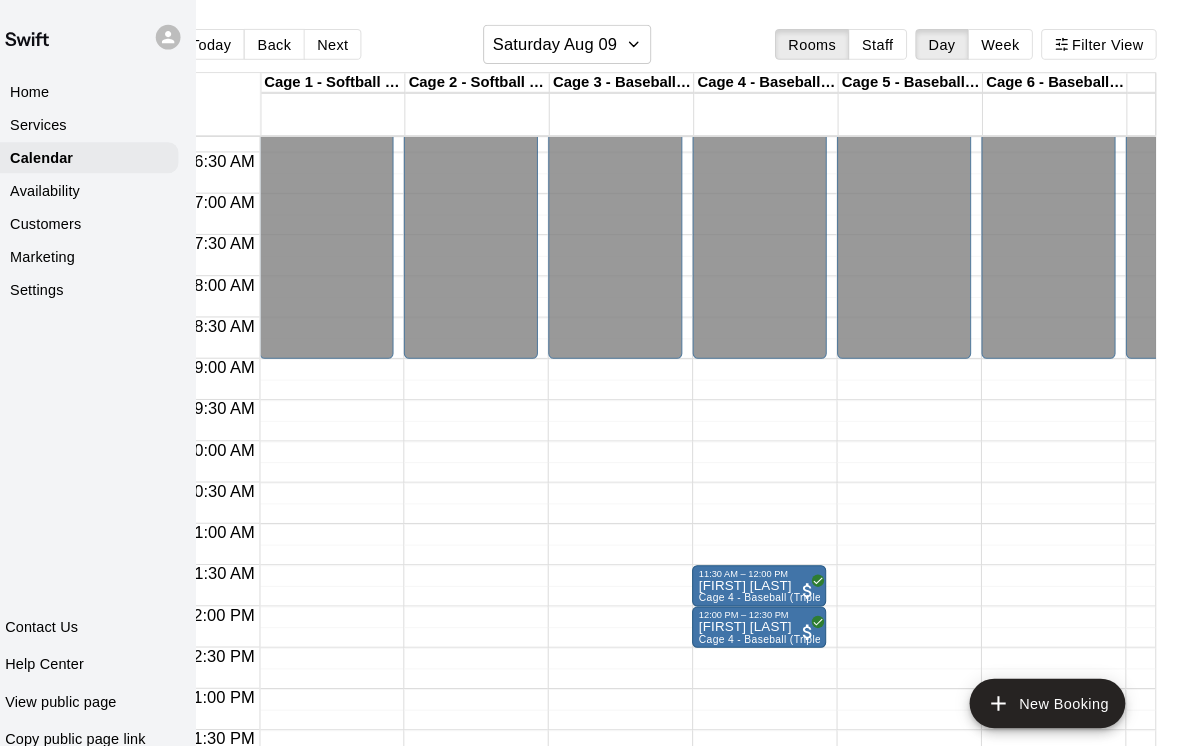 click on "Next" at bounding box center (358, 43) 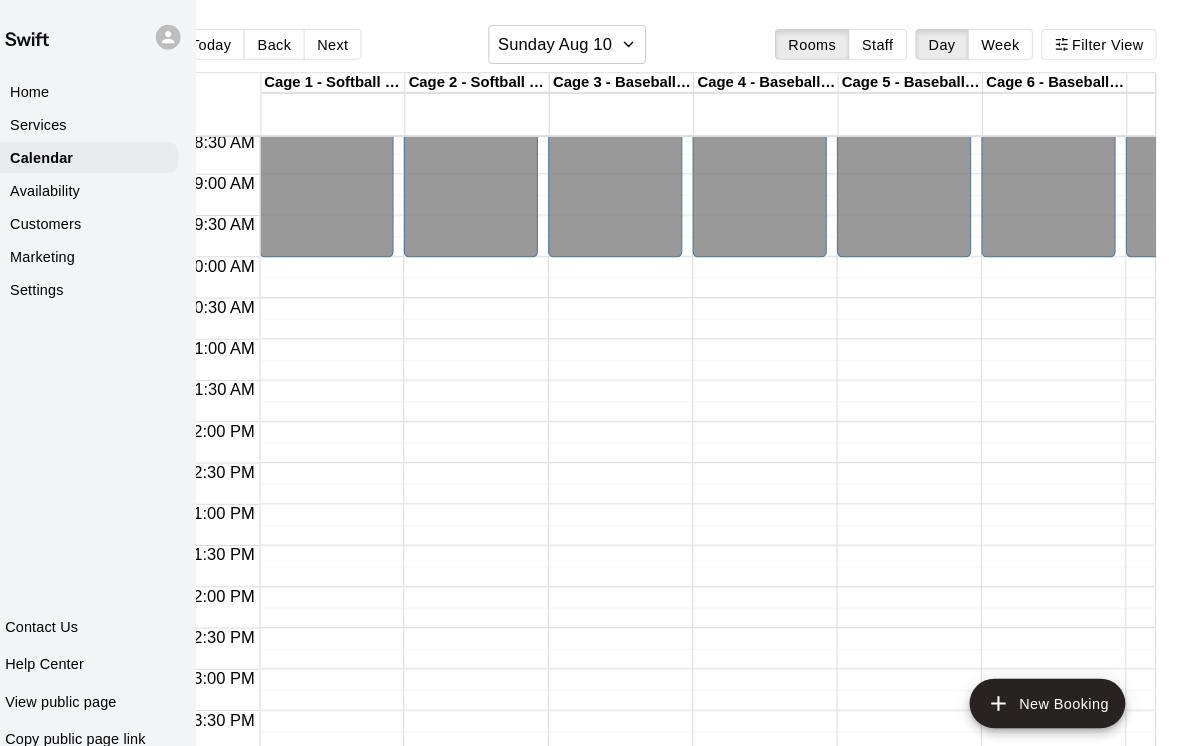 click on "Next" at bounding box center [358, 43] 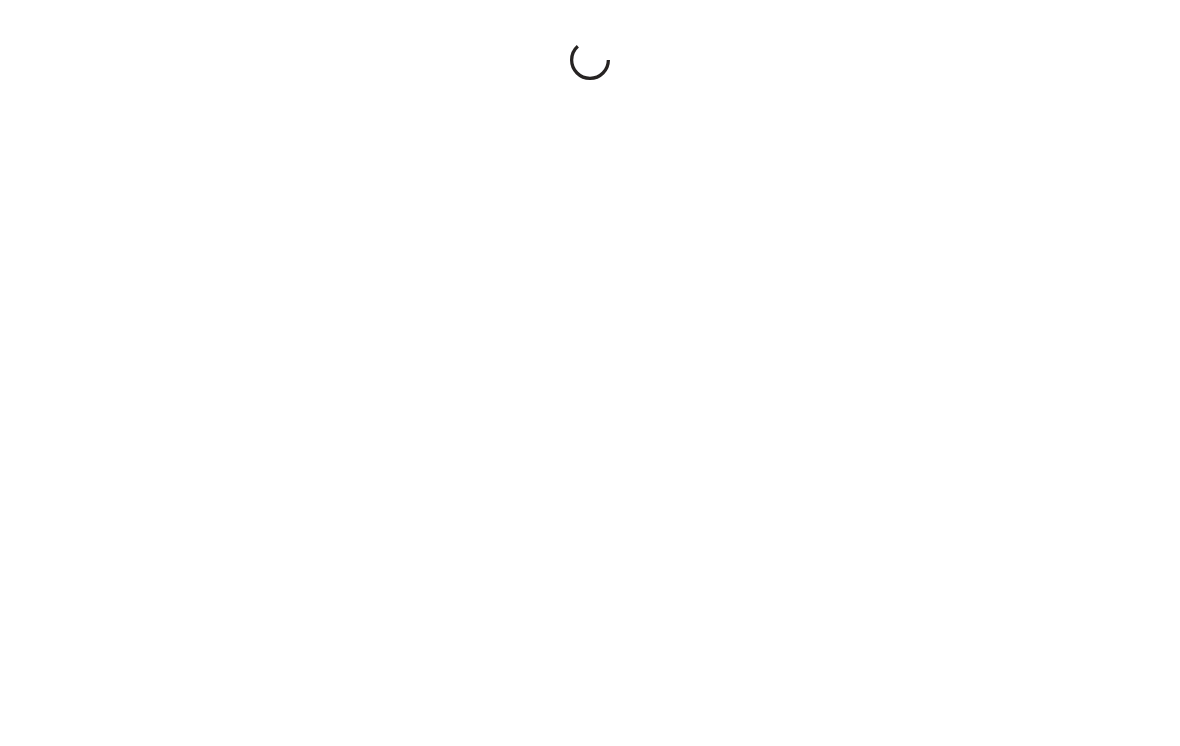 scroll, scrollTop: 0, scrollLeft: 36, axis: horizontal 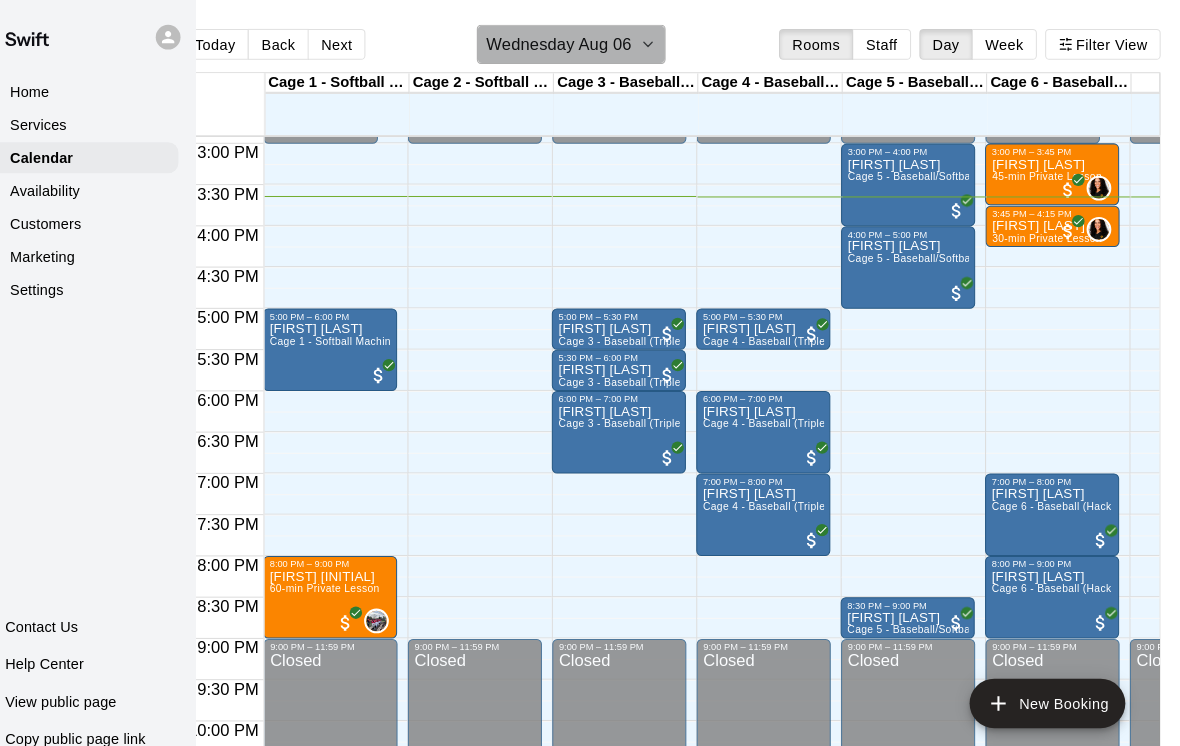 click on "Wednesday Aug 06" at bounding box center (589, 43) 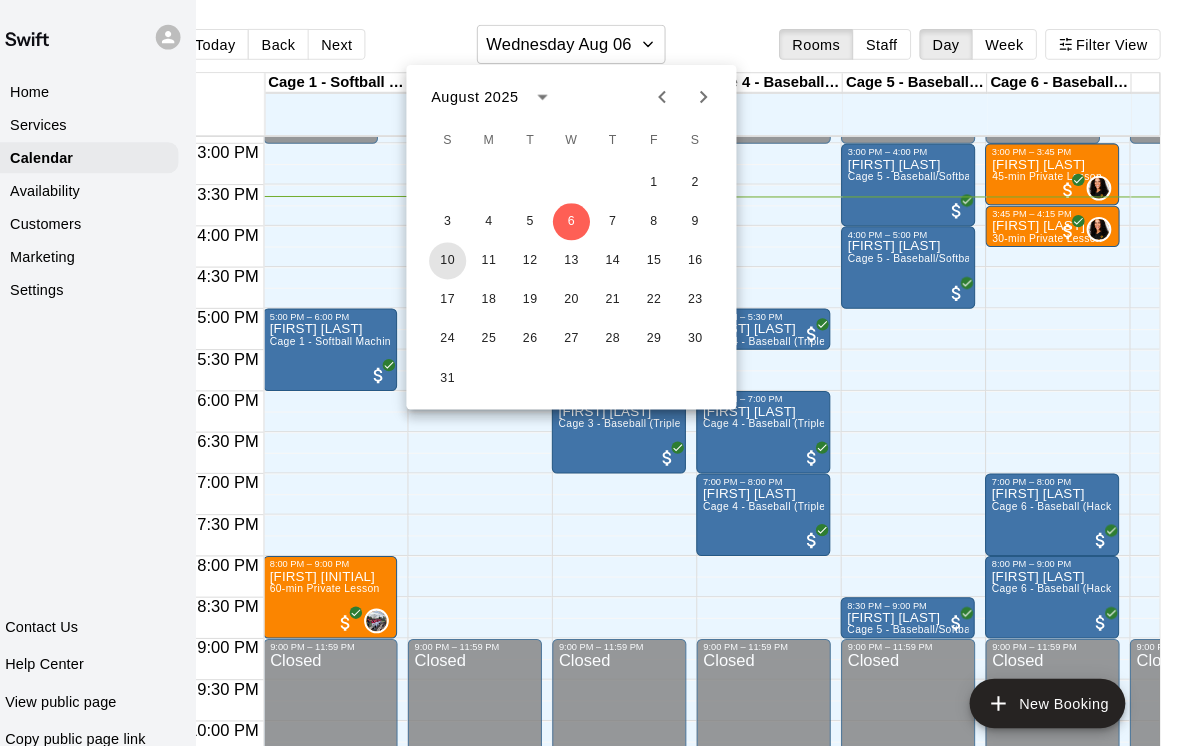 click on "10" at bounding box center [470, 253] 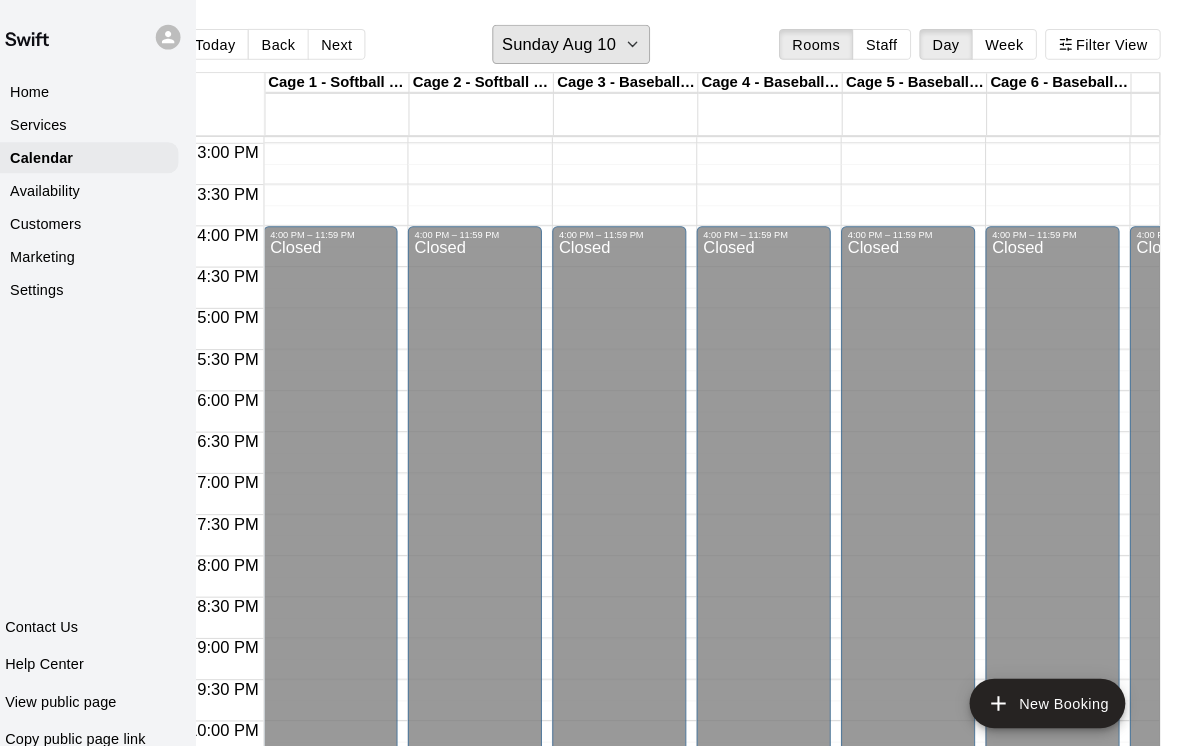scroll, scrollTop: 1080, scrollLeft: 23, axis: both 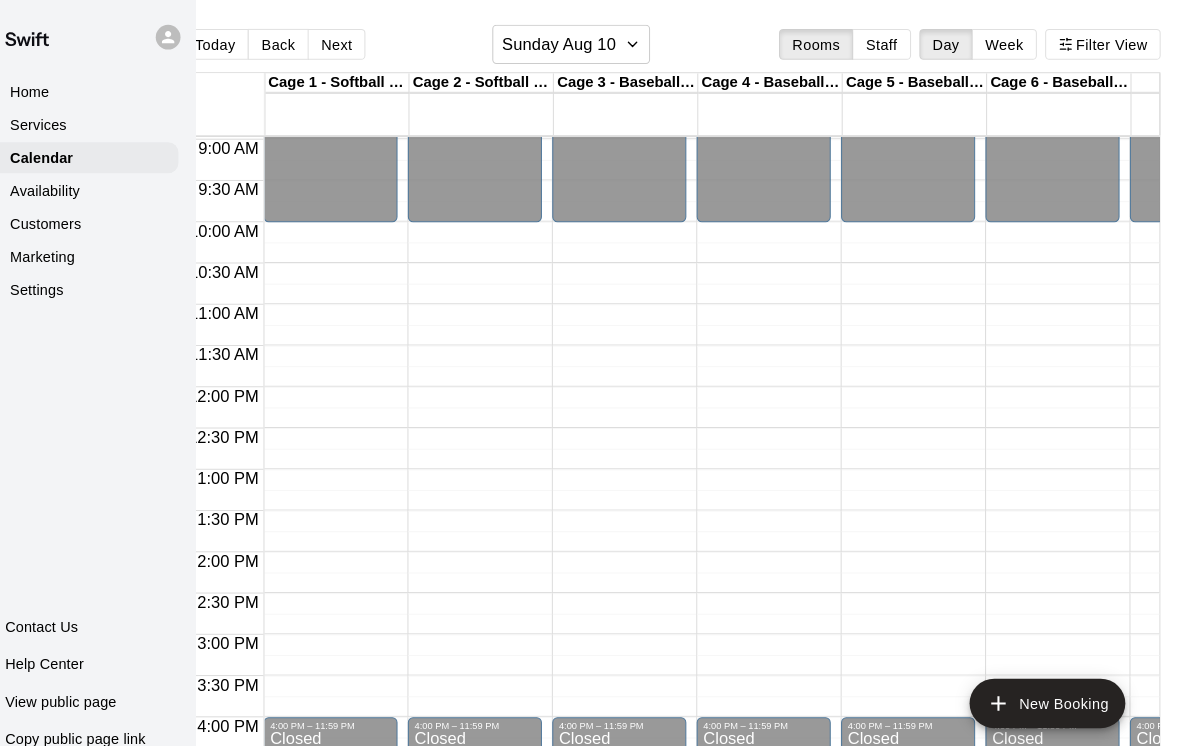 click on "Next" at bounding box center (362, 43) 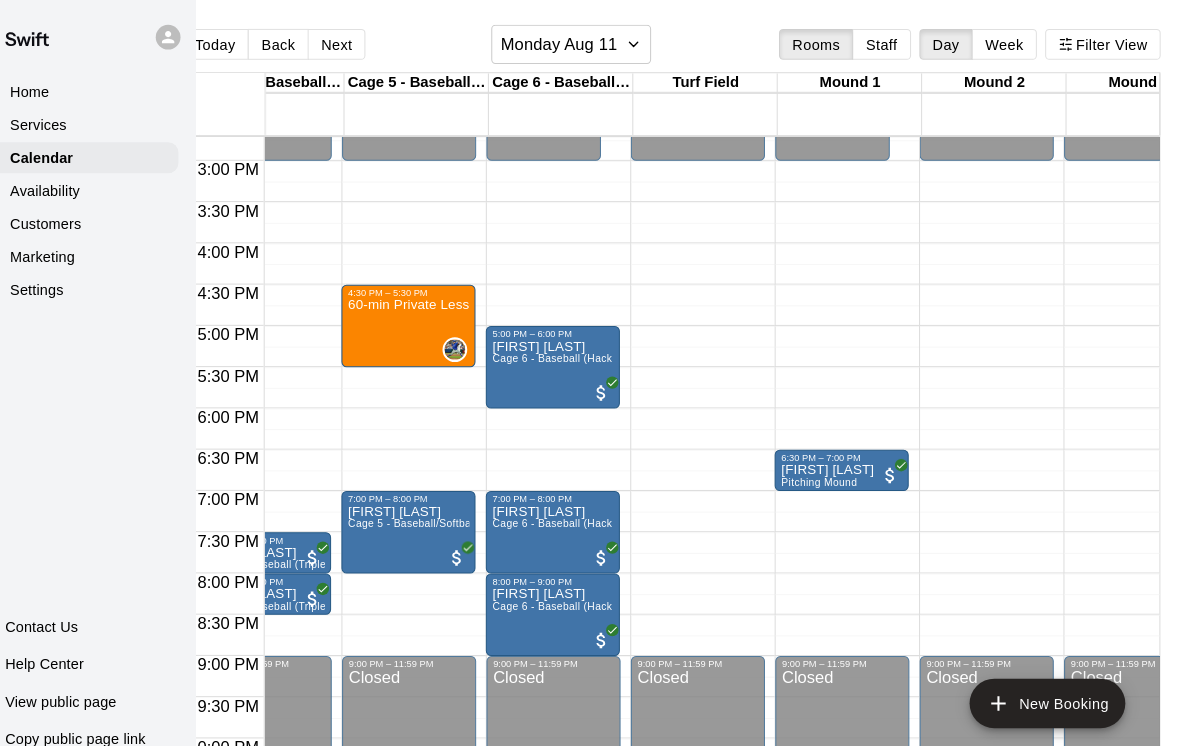 click on "Next" at bounding box center (362, 43) 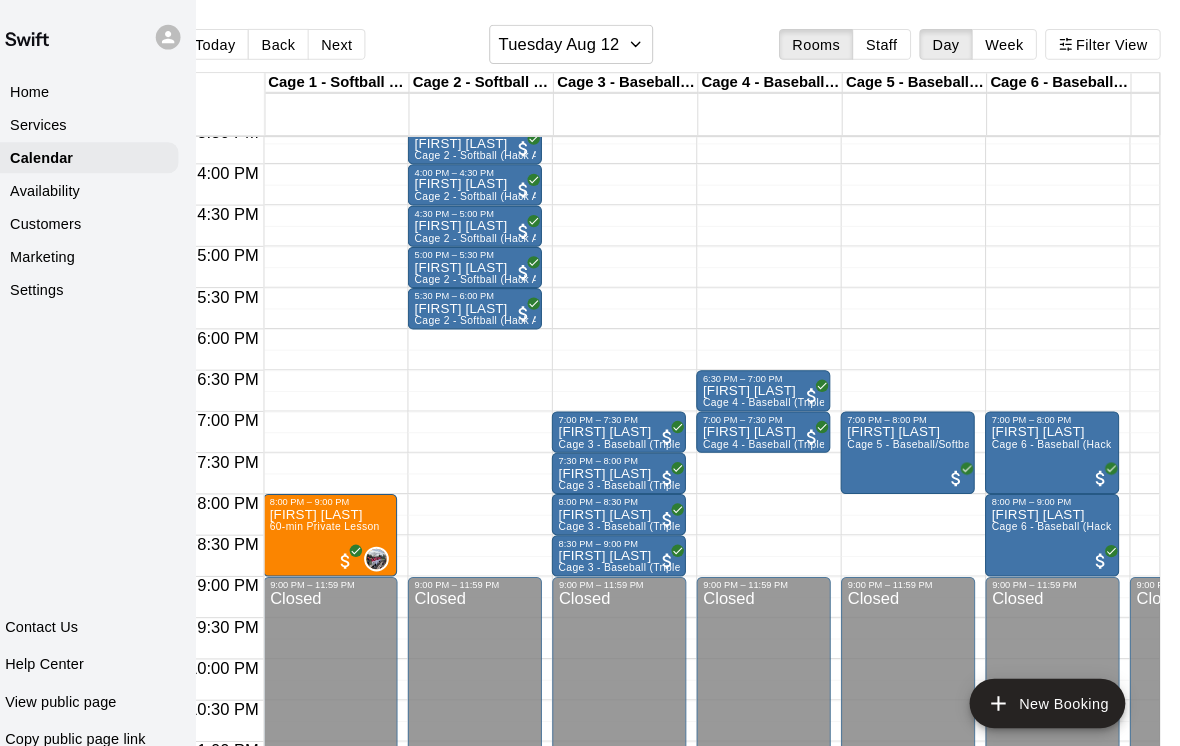 click on "Next" at bounding box center [362, 43] 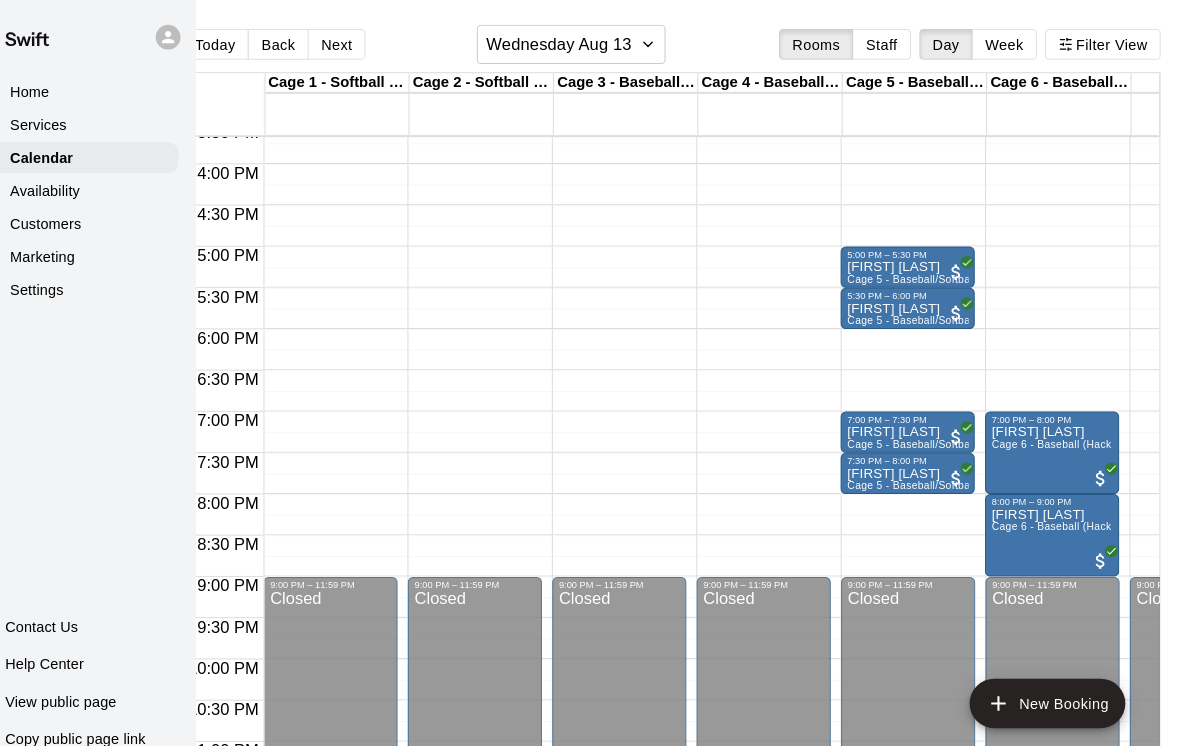 click on "Back" at bounding box center (305, 43) 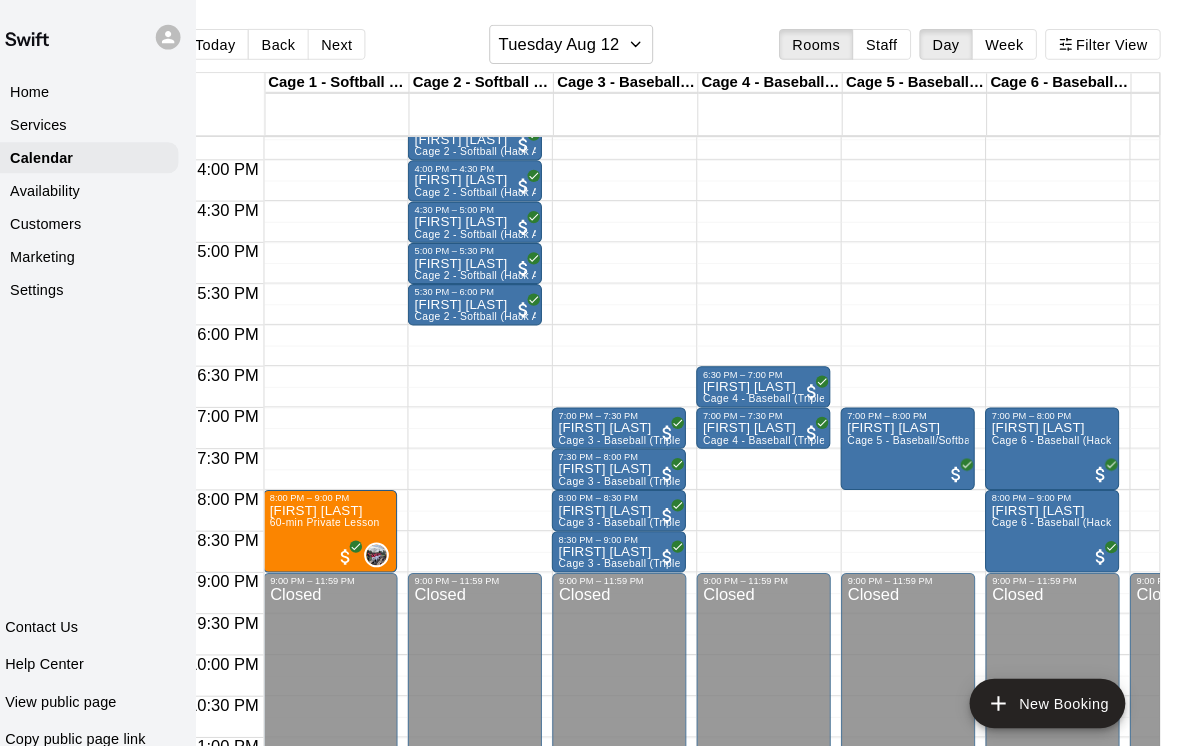 click on "Next" at bounding box center (362, 43) 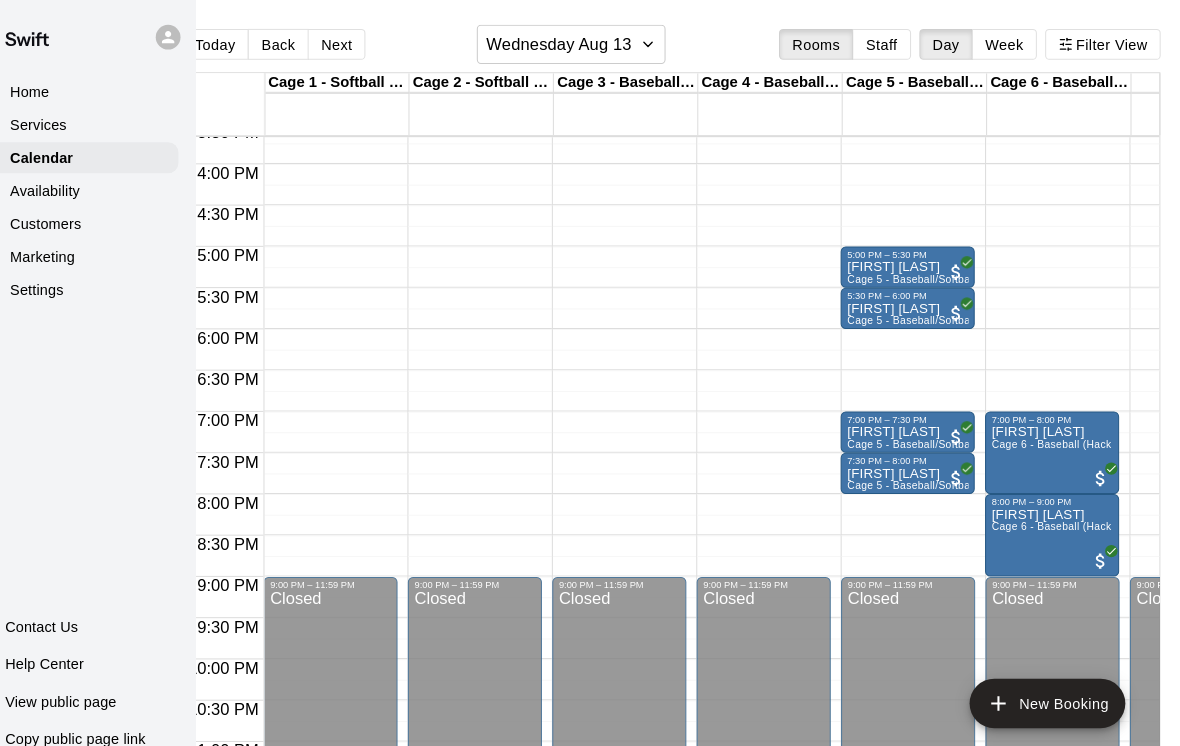 click on "Next" at bounding box center (362, 43) 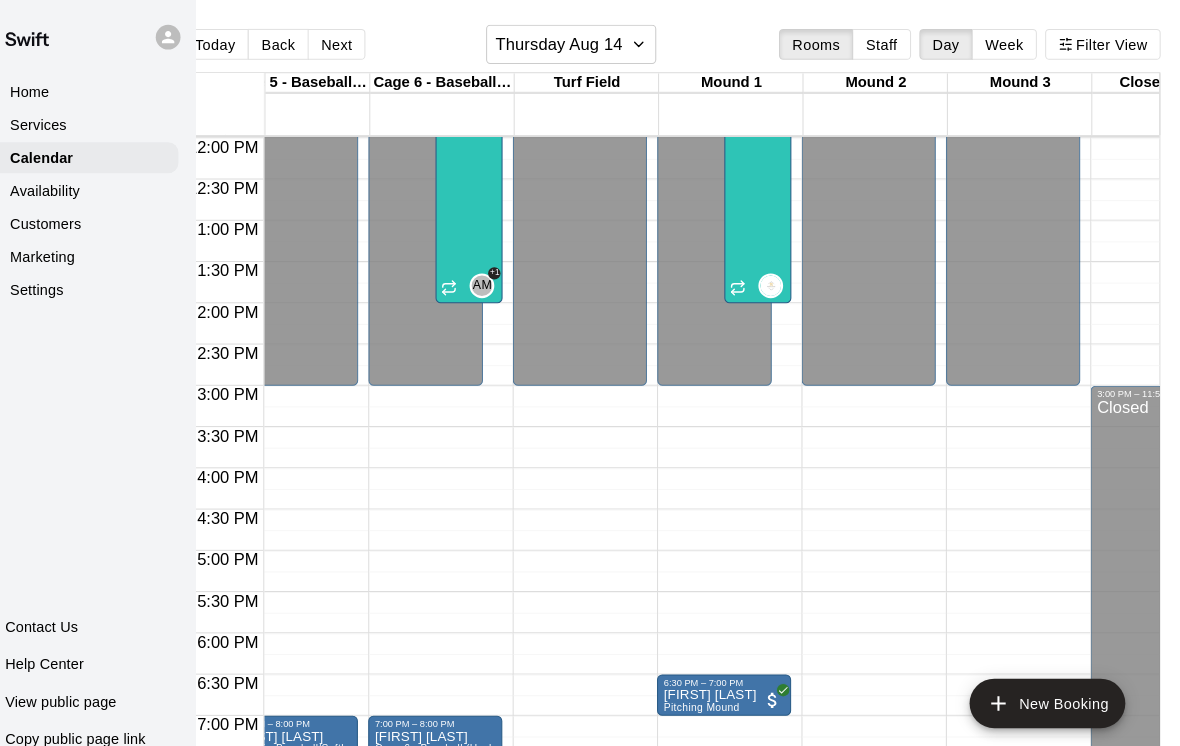 click at bounding box center (33, 121) 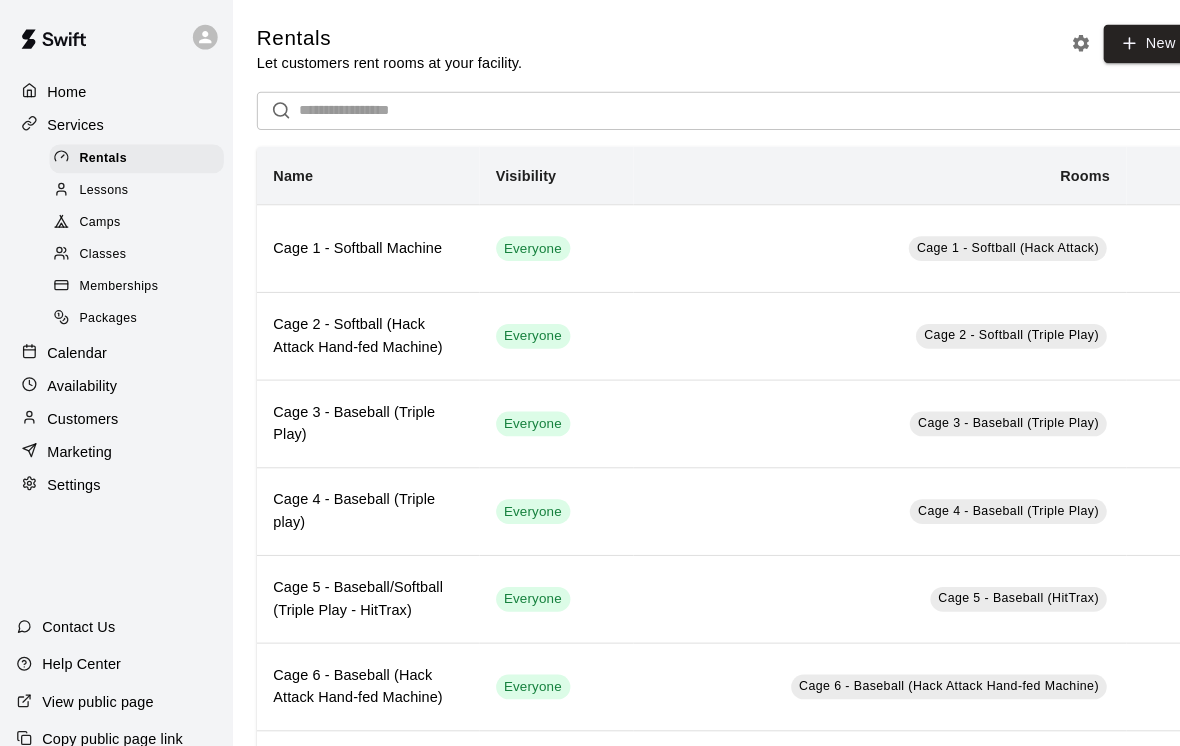 click on "Rentals Lessons Camps Classes Memberships Packages" at bounding box center (120, 231) 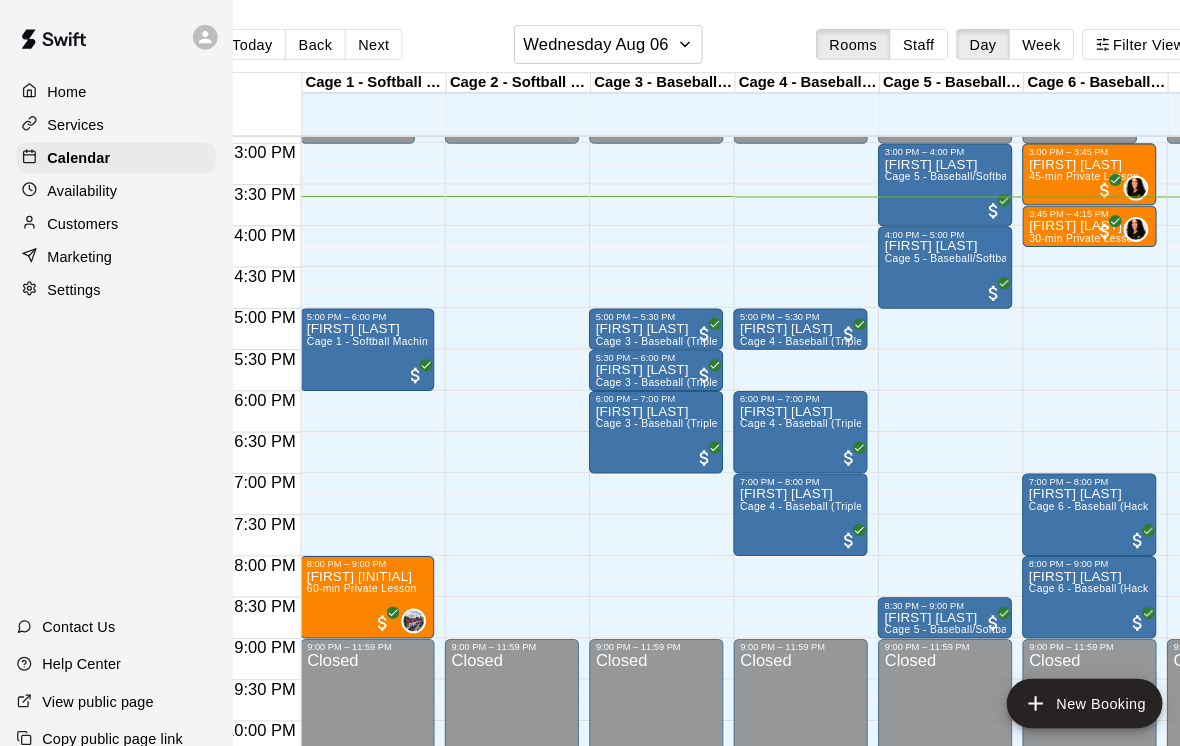 click on "Today" at bounding box center (244, 43) 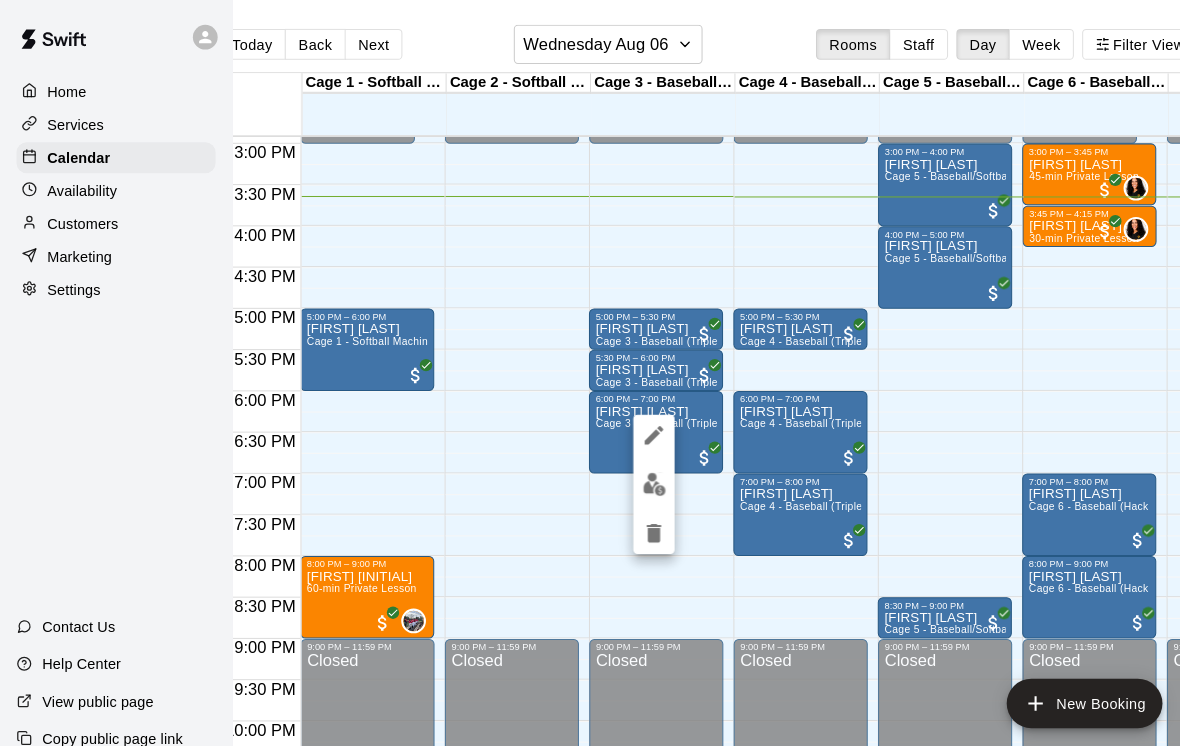 click at bounding box center (634, 469) 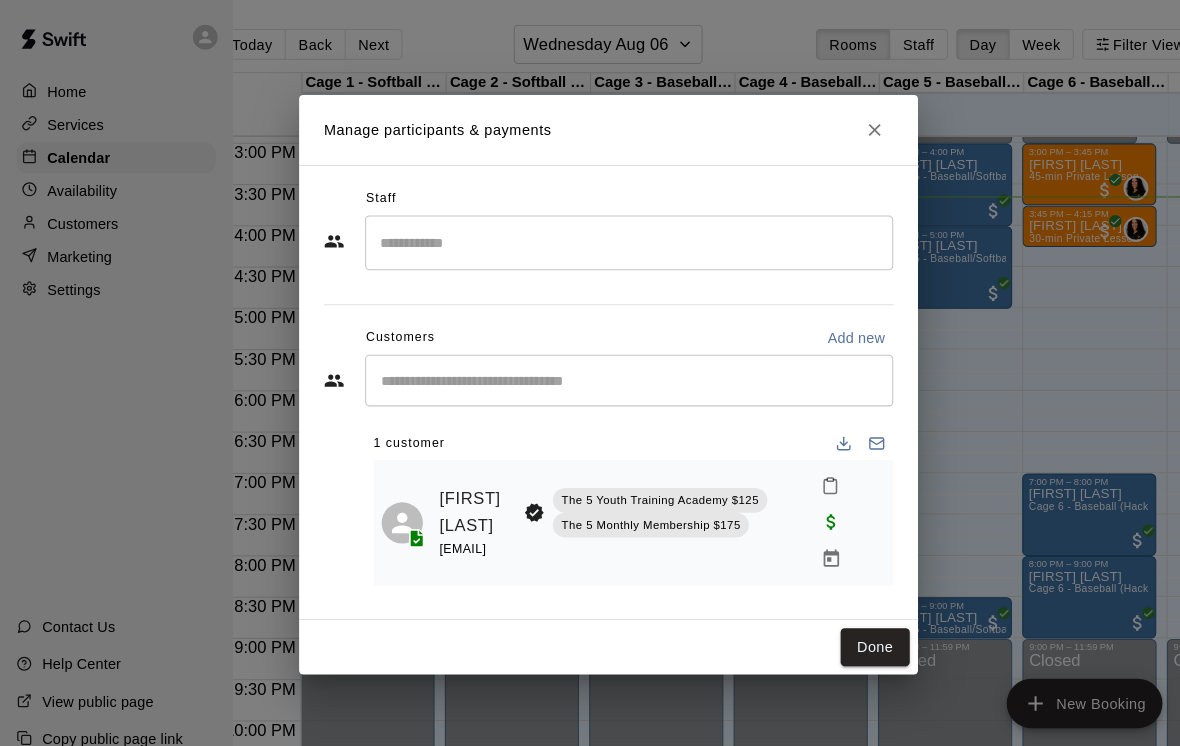 click 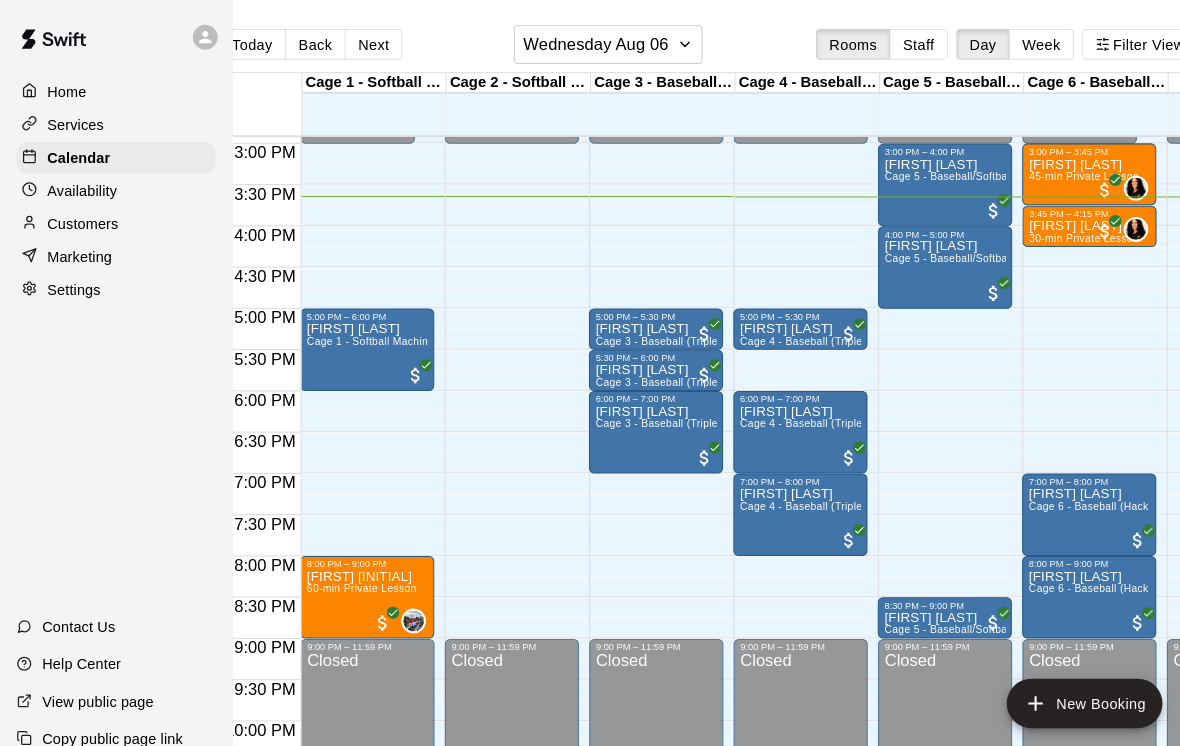 click on "[FIRST] [LAST] Cage 1 - Softball Machine" at bounding box center [356, 685] 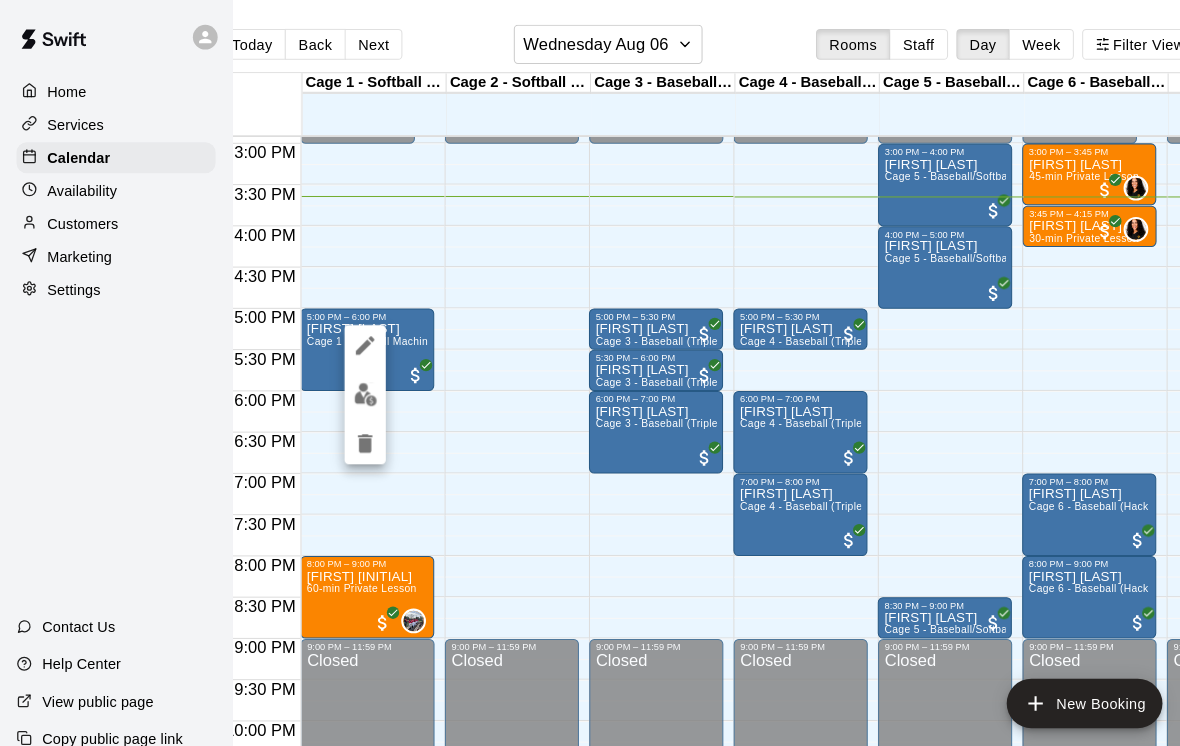 click at bounding box center [354, 382] 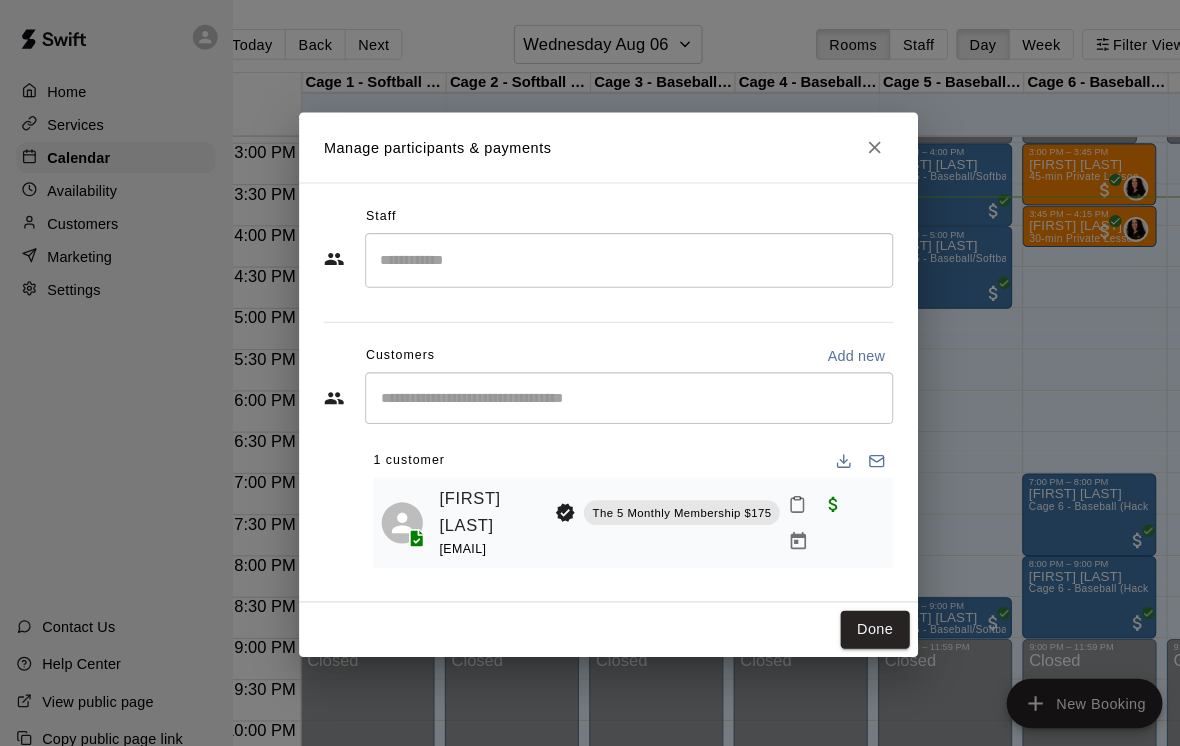 click 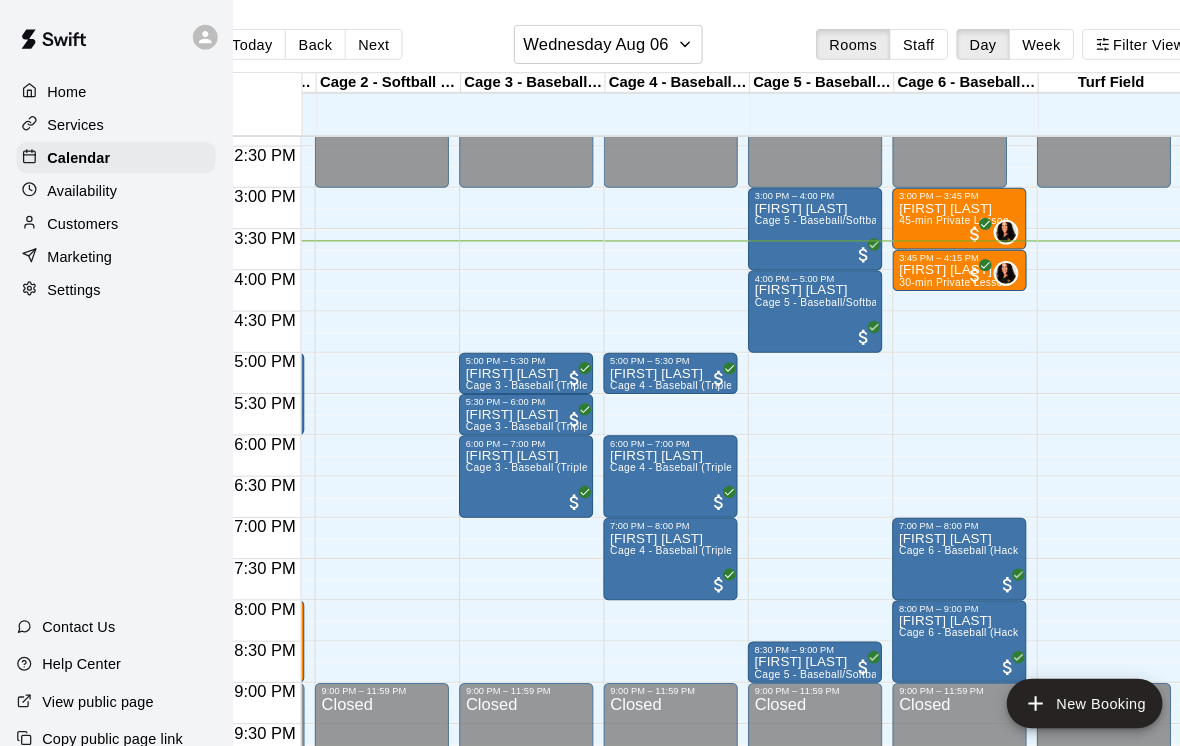 click on "[FIRST]  [LAST]" at bounding box center [924, 262] 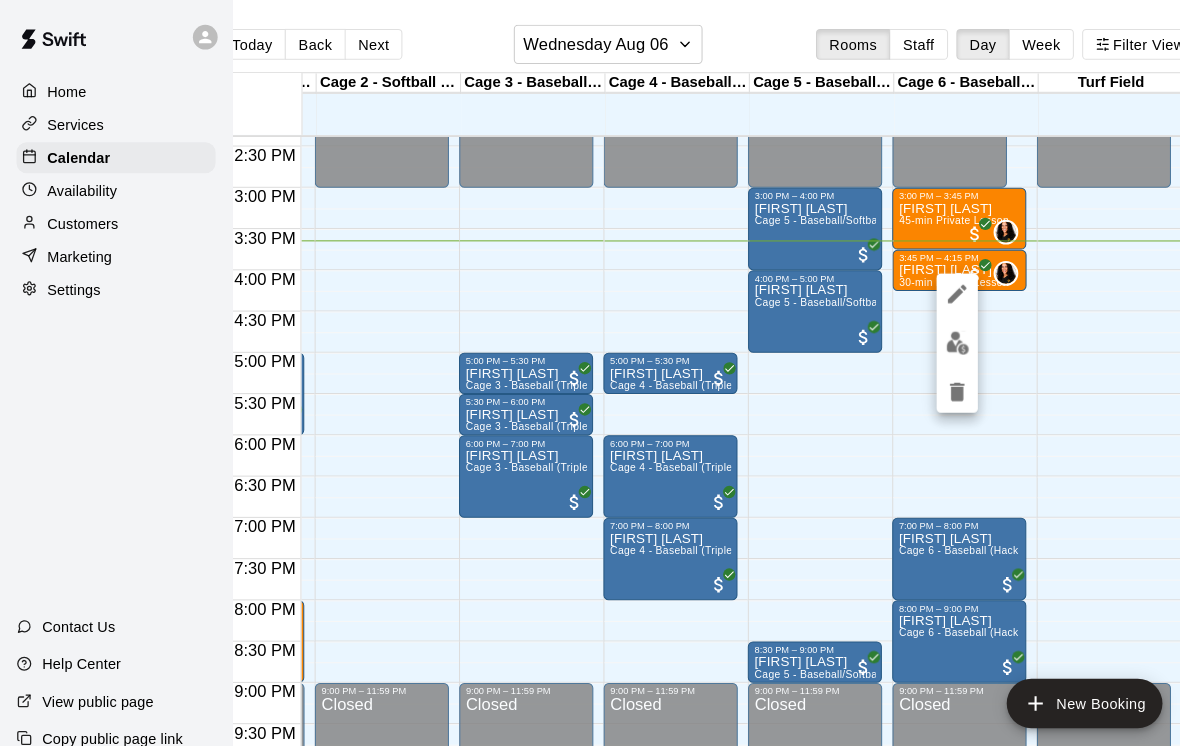 click at bounding box center (590, 373) 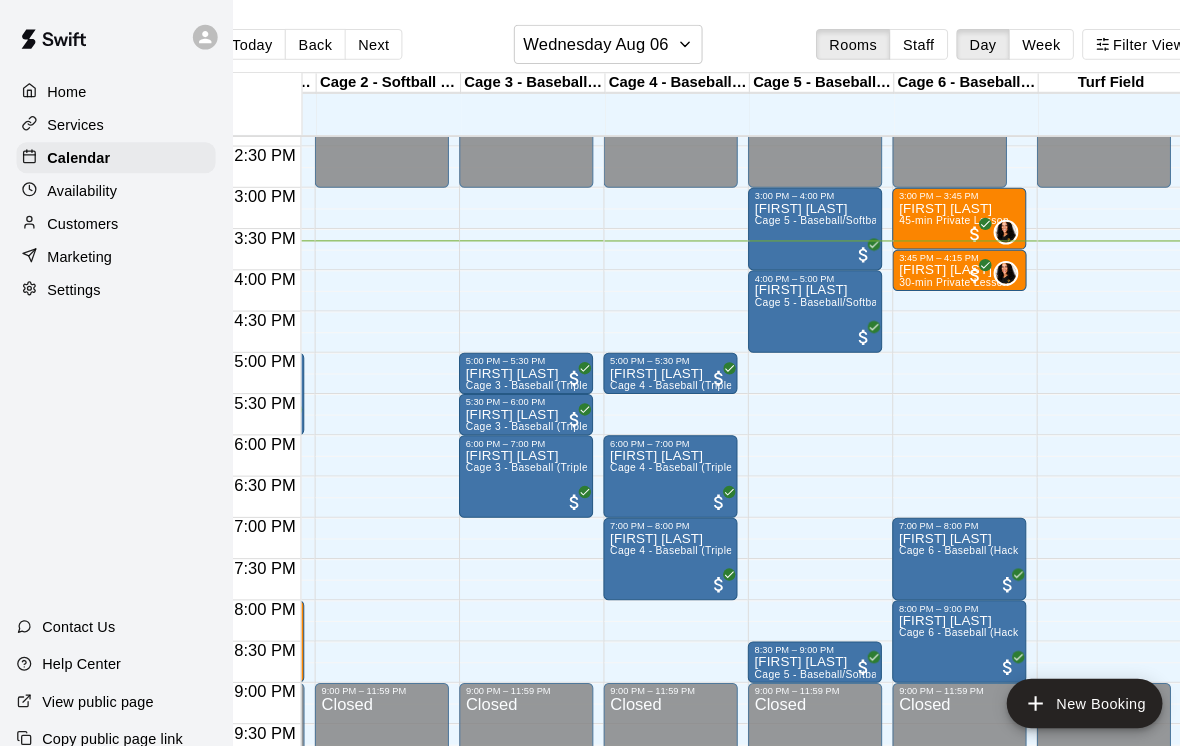 scroll, scrollTop: 1184, scrollLeft: 24, axis: both 